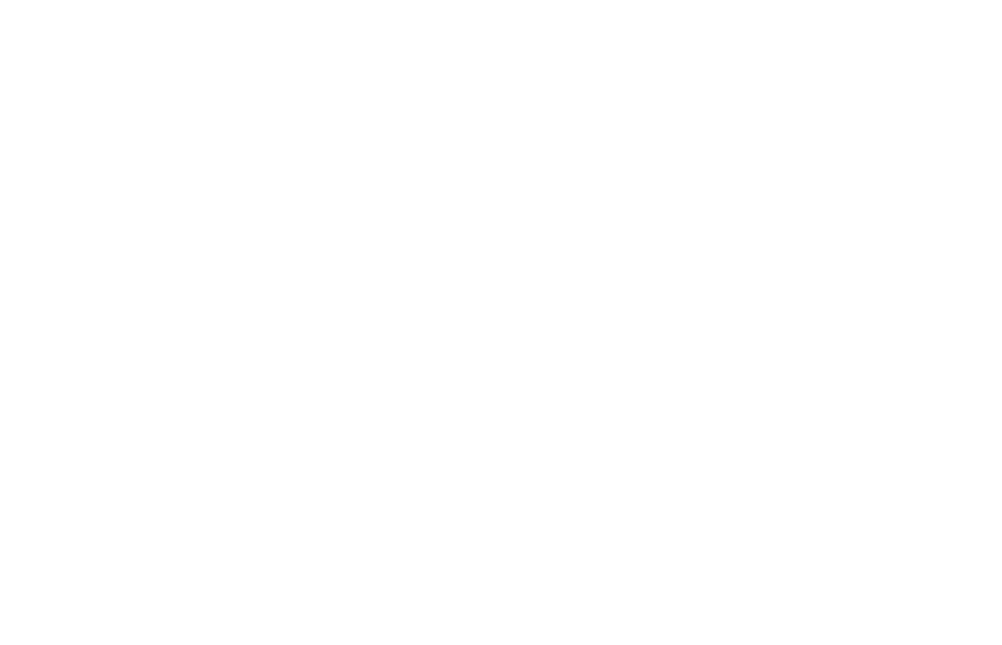 scroll, scrollTop: 0, scrollLeft: 0, axis: both 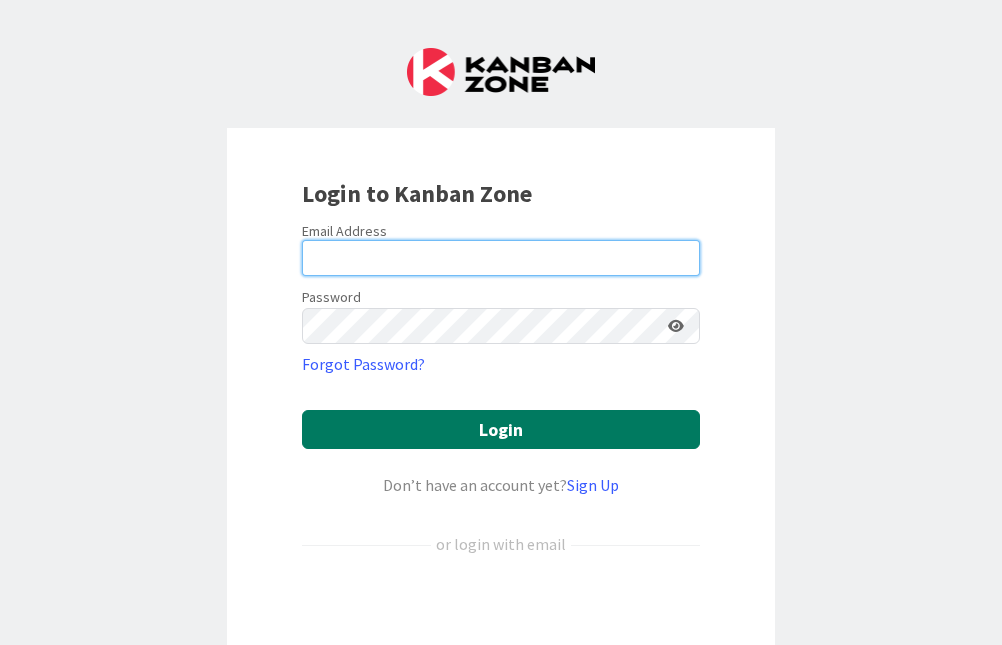 type on "[EMAIL]@[DOMAIN]" 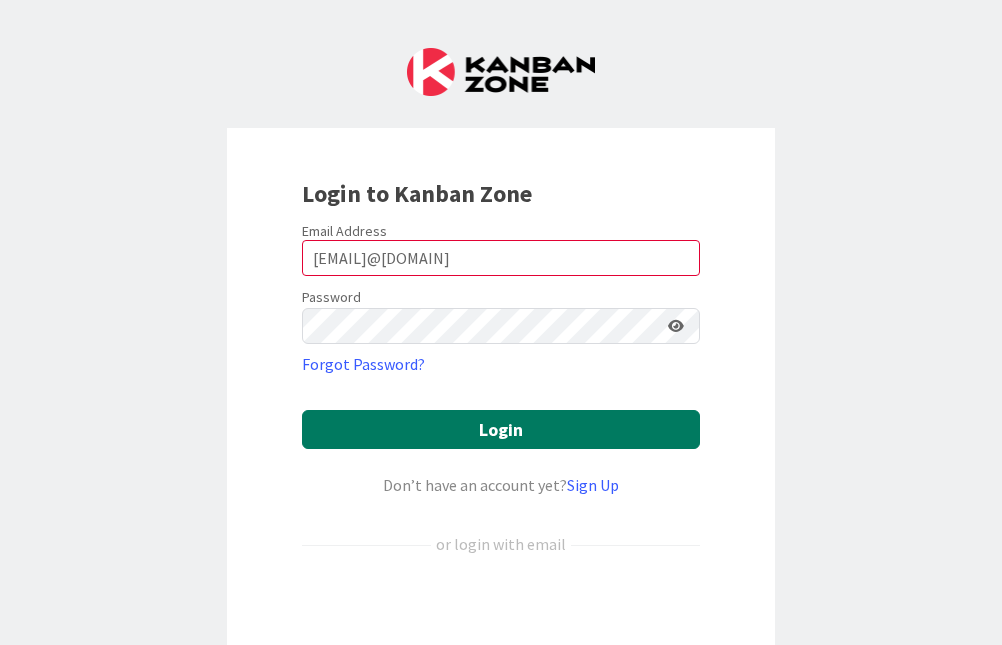 click on "Login" at bounding box center (501, 429) 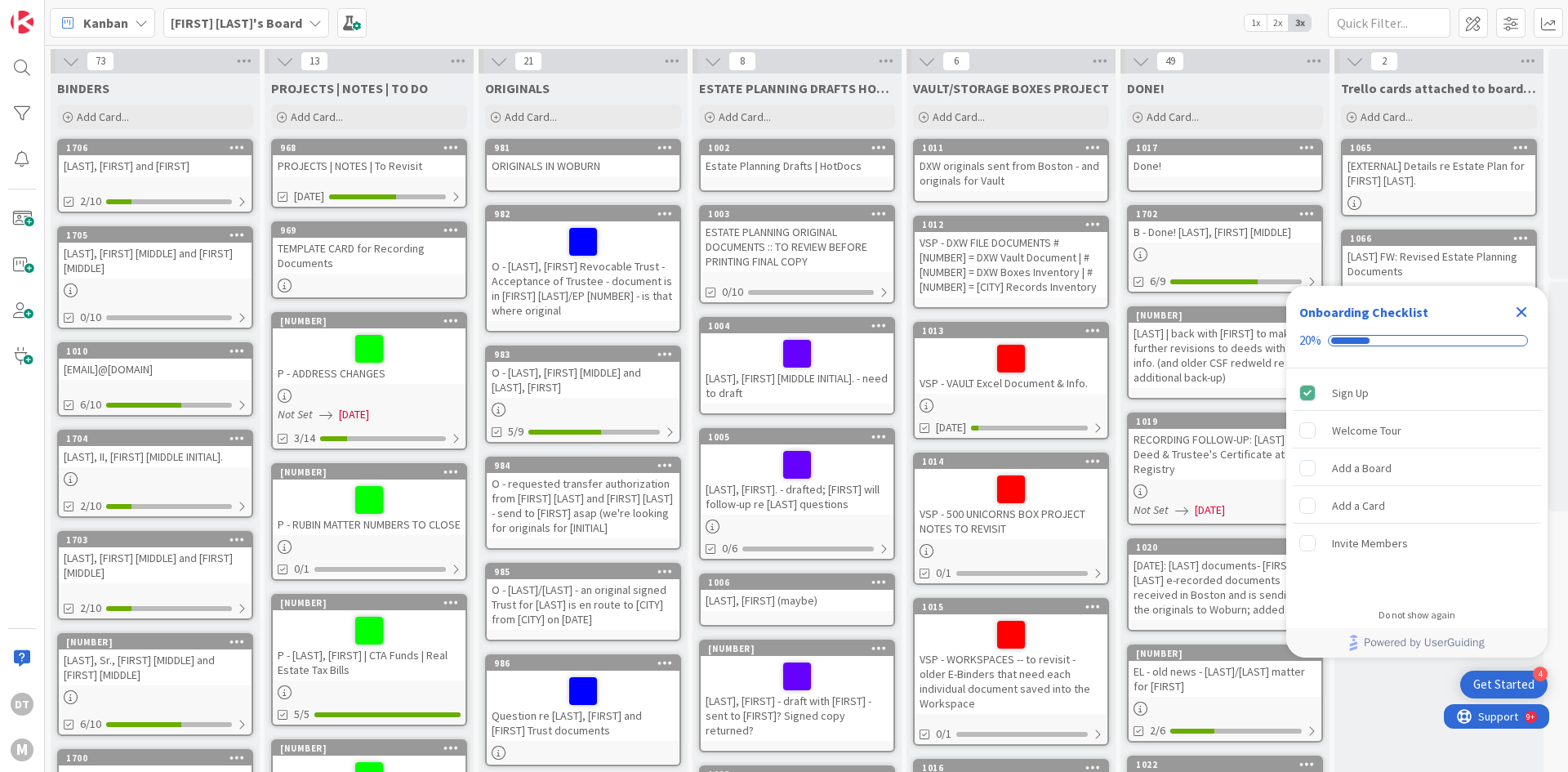 scroll, scrollTop: 0, scrollLeft: 0, axis: both 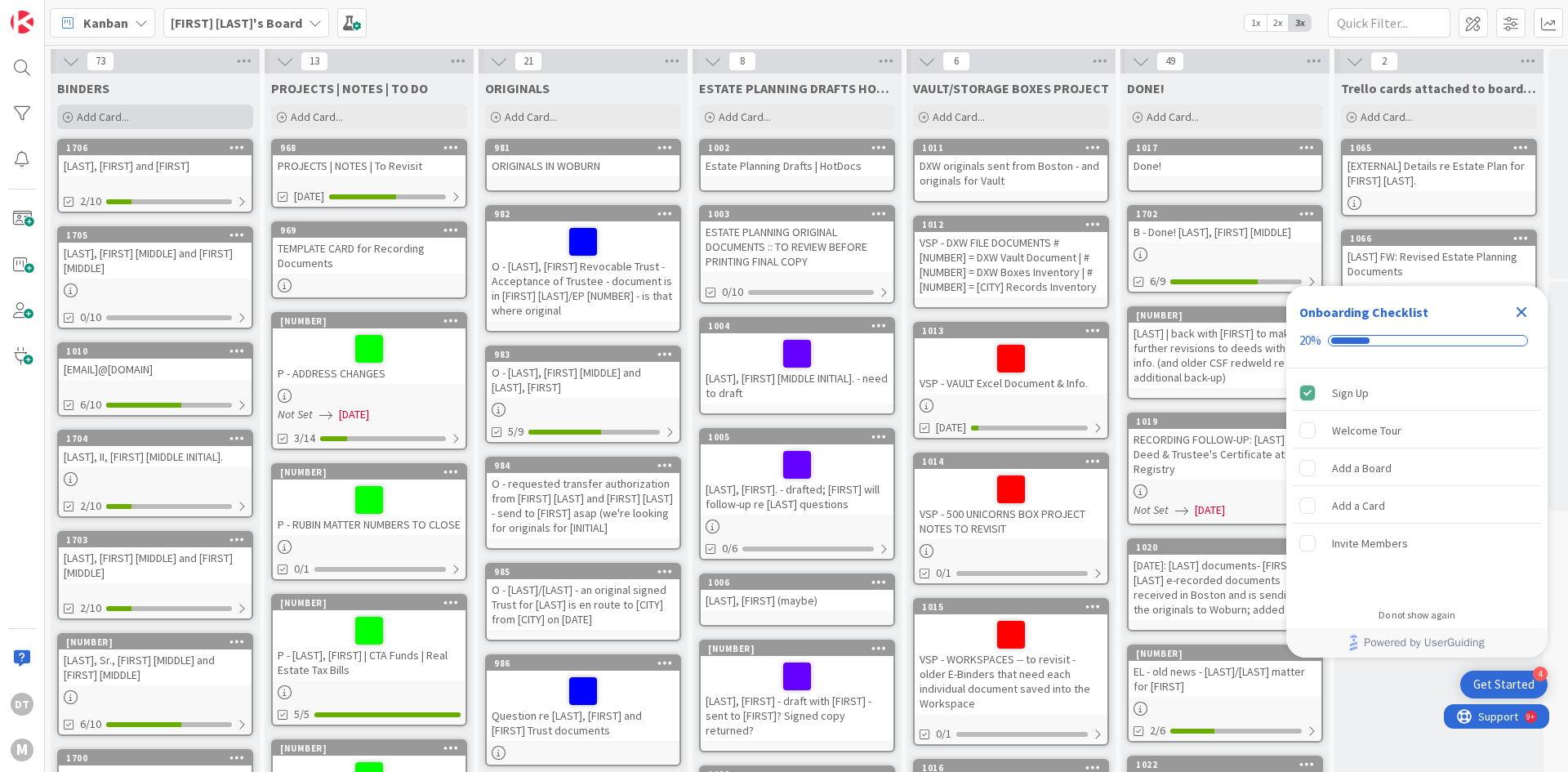 click on "Add Card..." at bounding box center (103, 117) 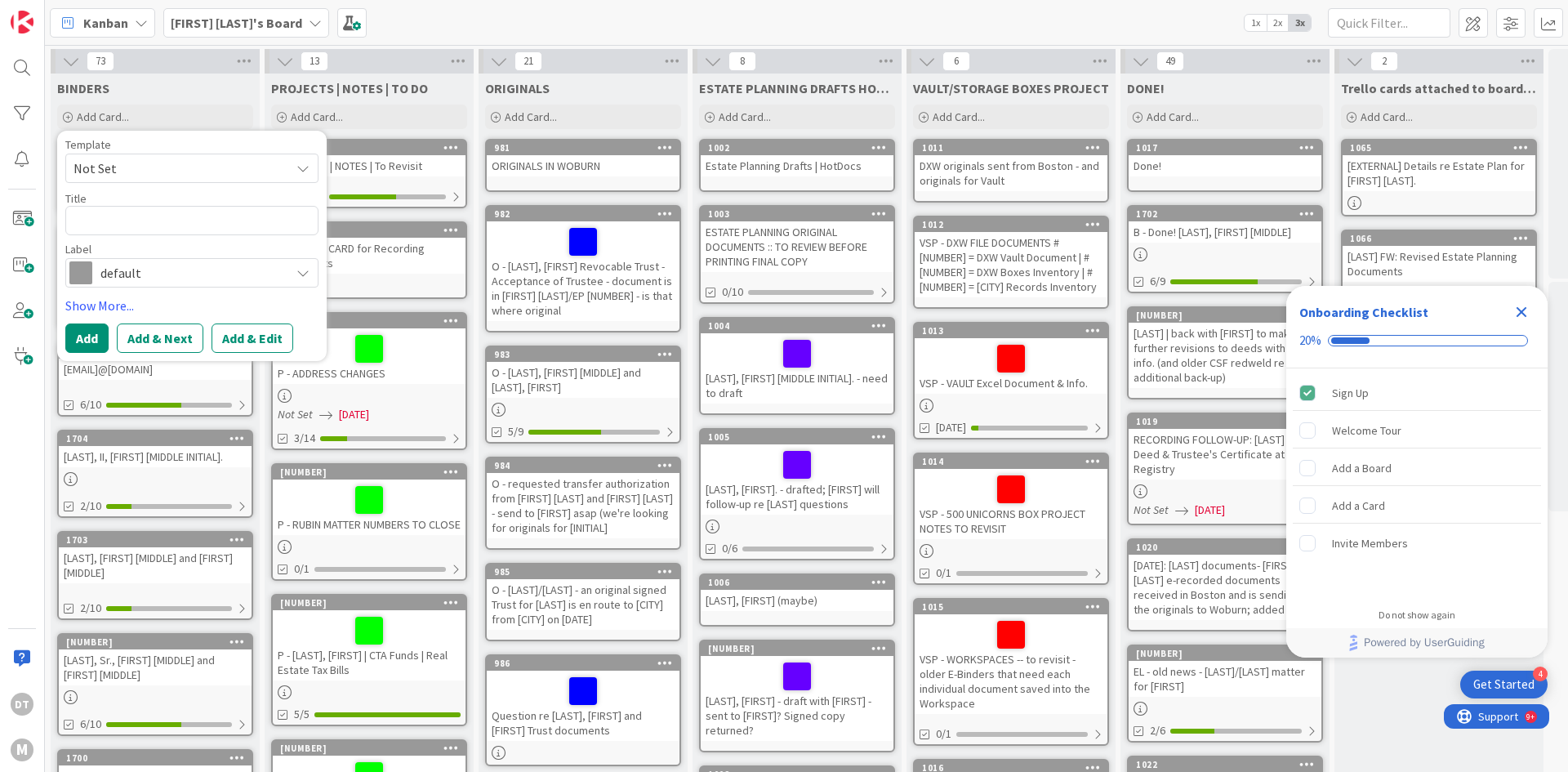 type on "x" 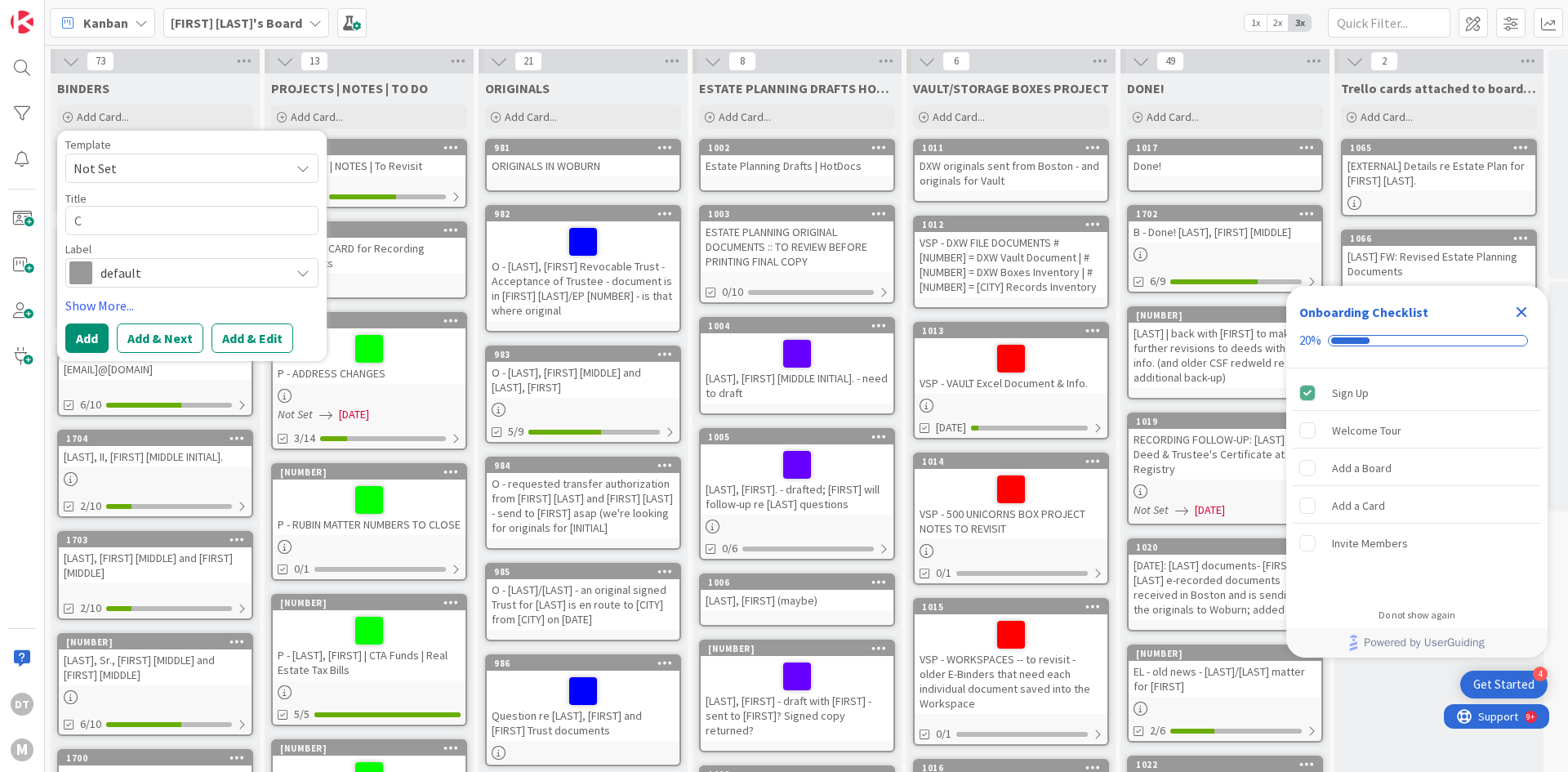 type on "x" 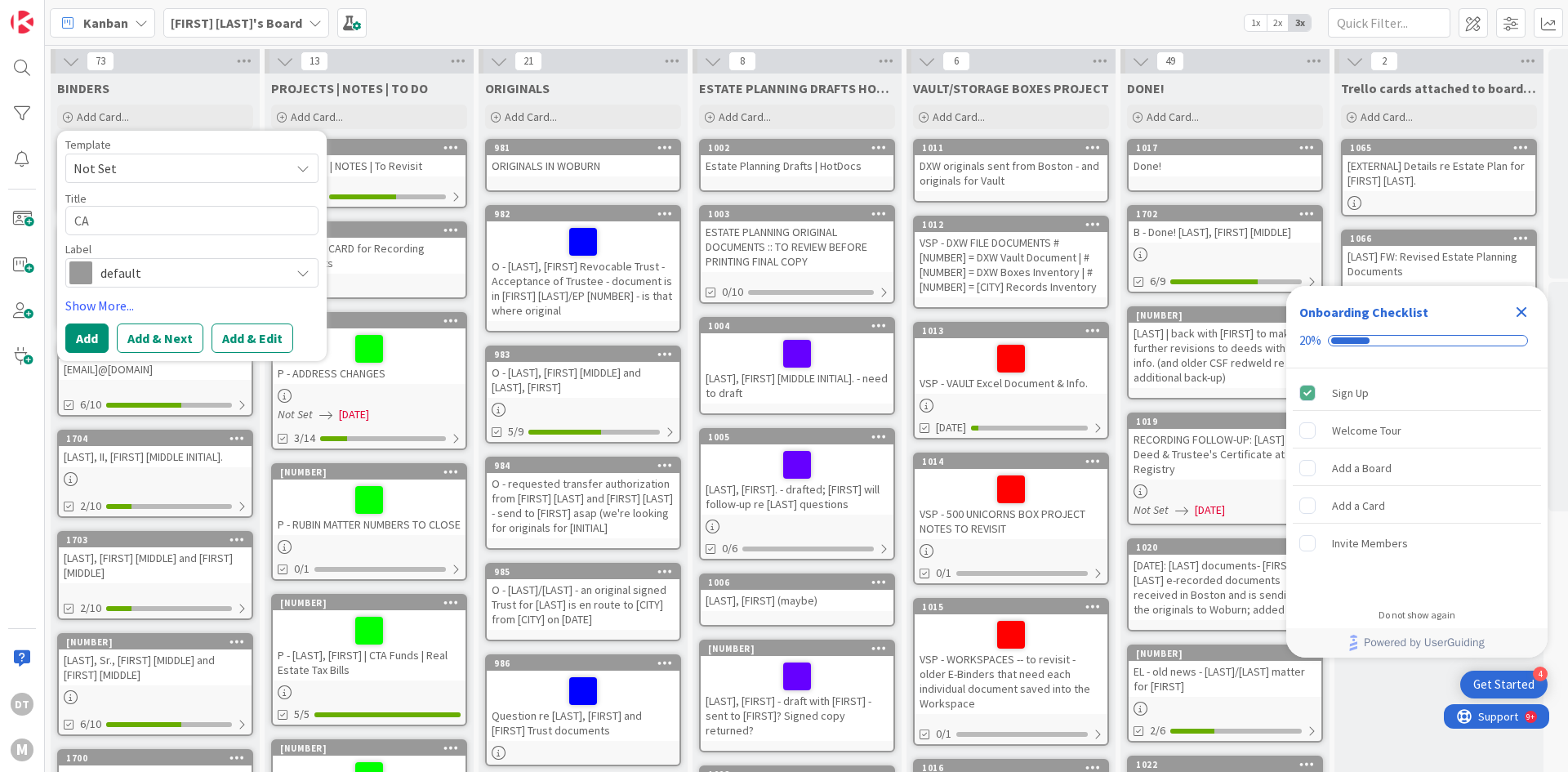 scroll, scrollTop: 0, scrollLeft: 0, axis: both 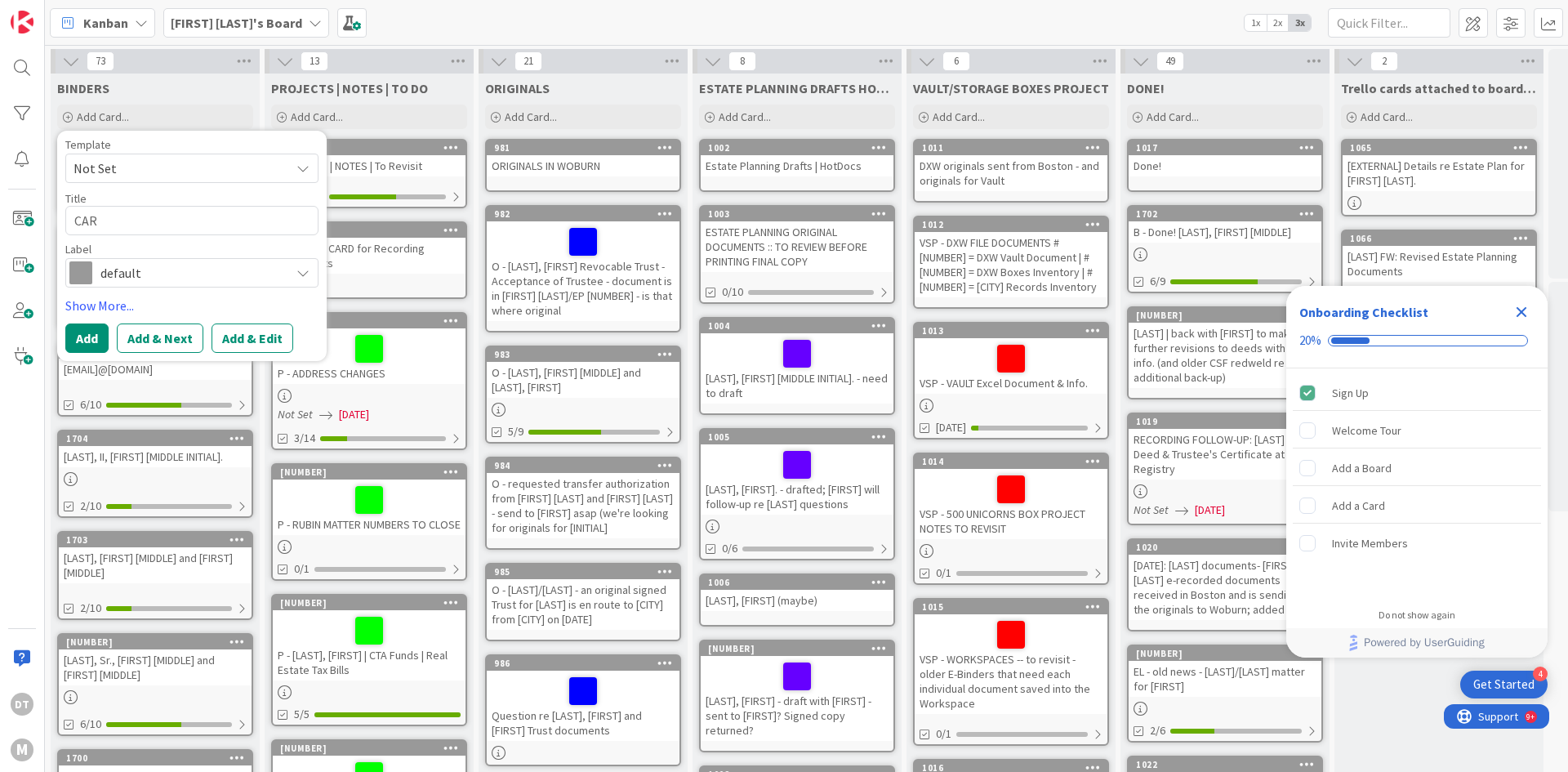 type on "x" 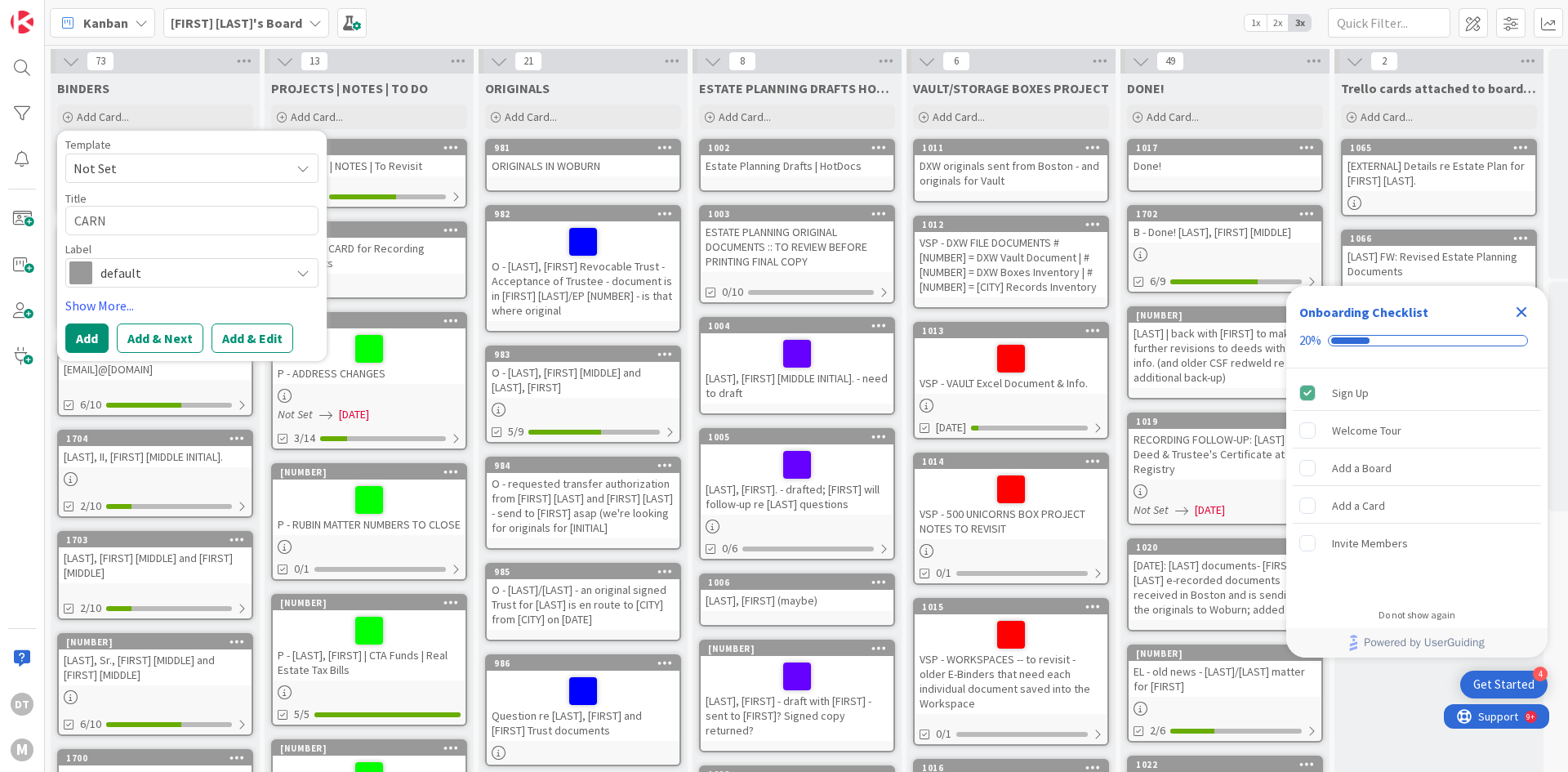type on "x" 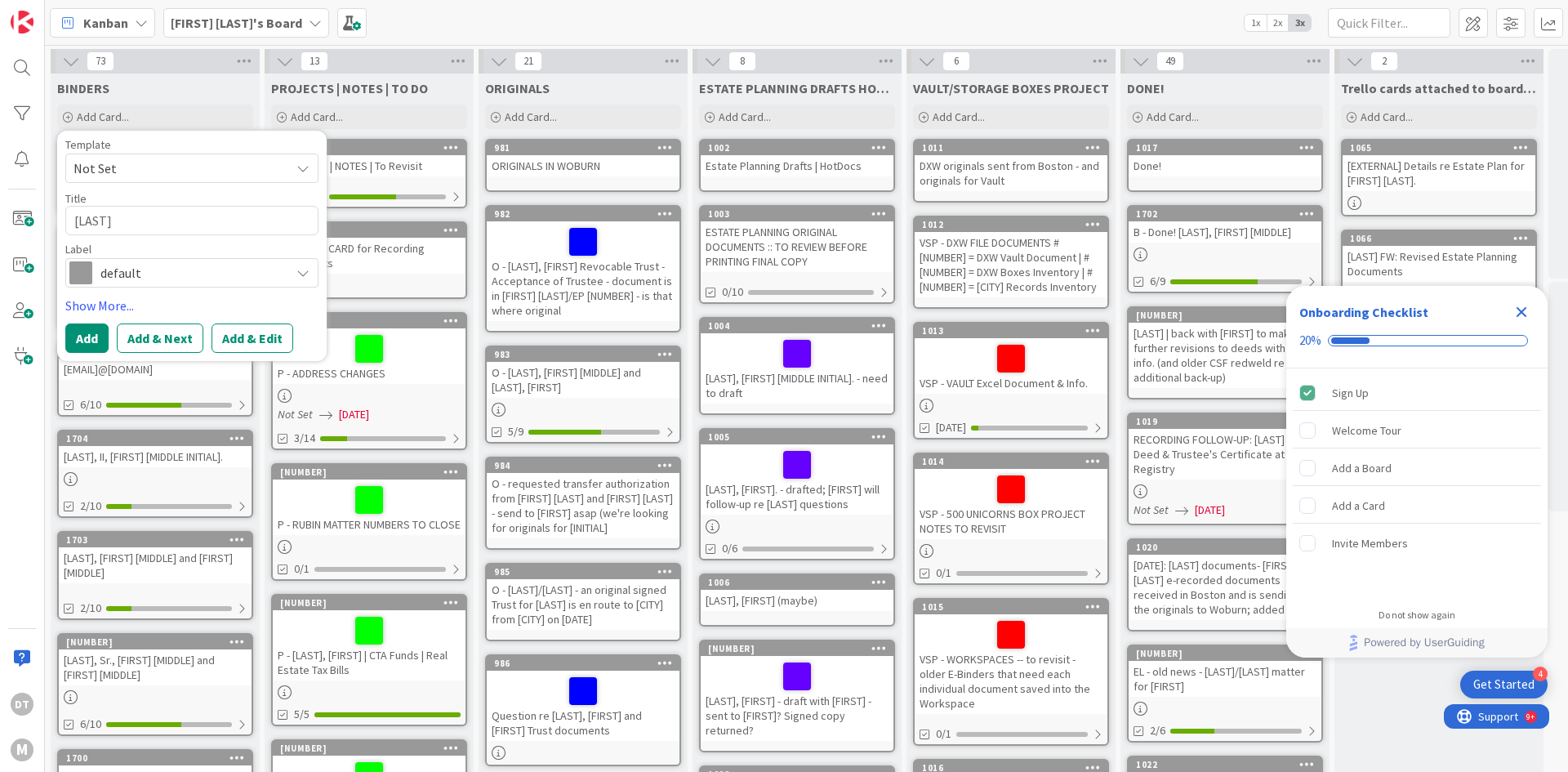 type on "x" 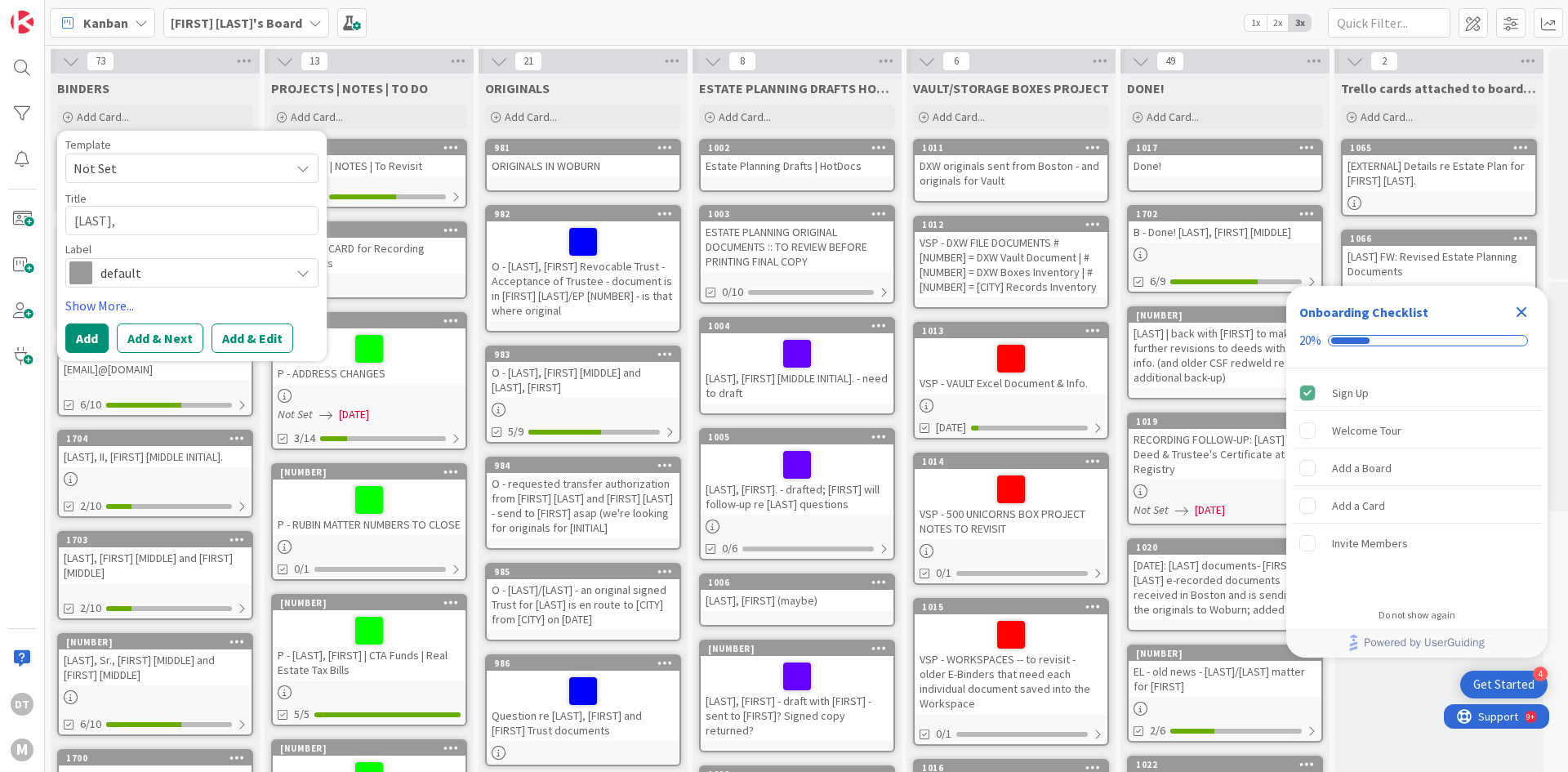 type on "x" 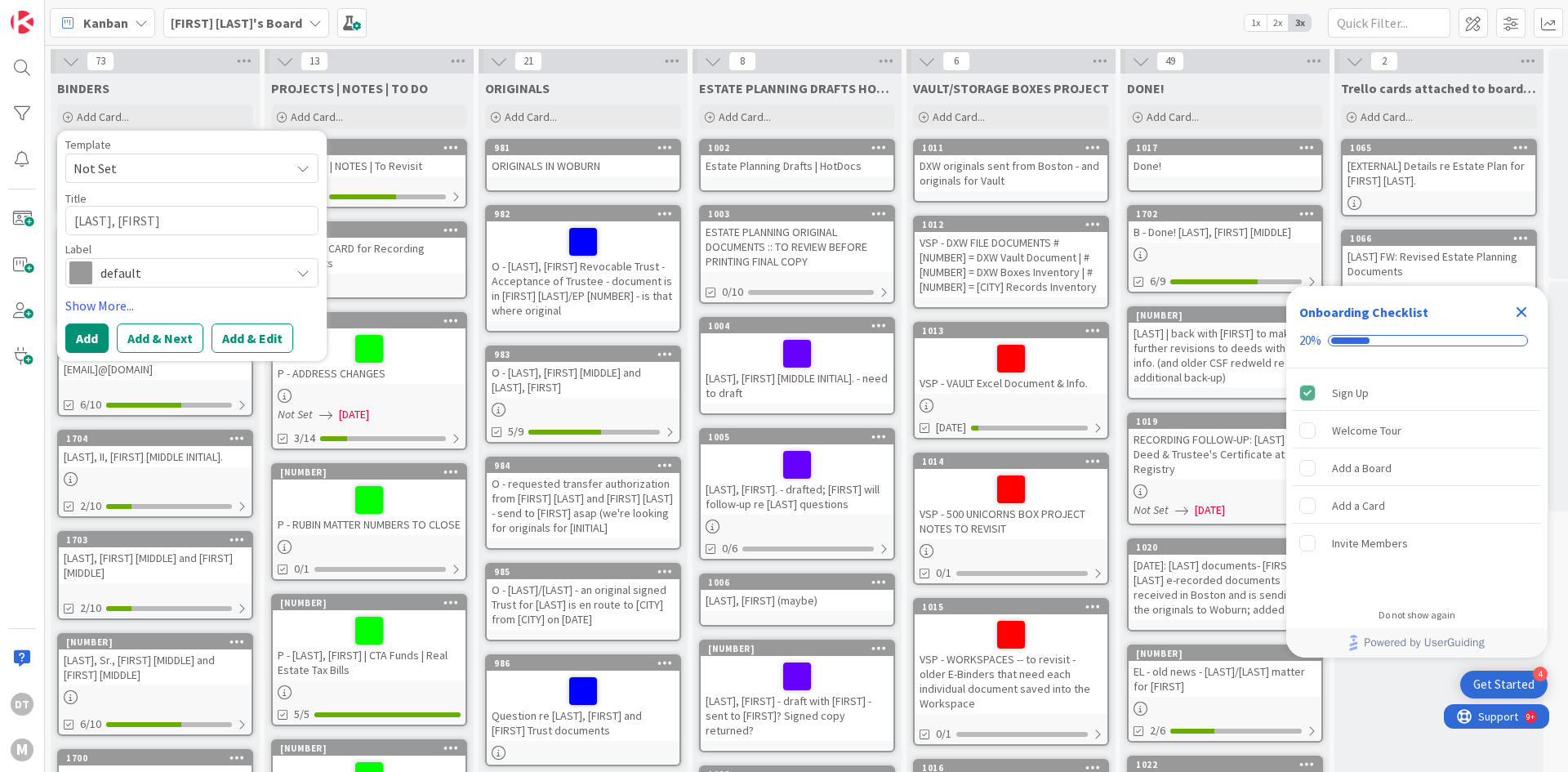 type on "x" 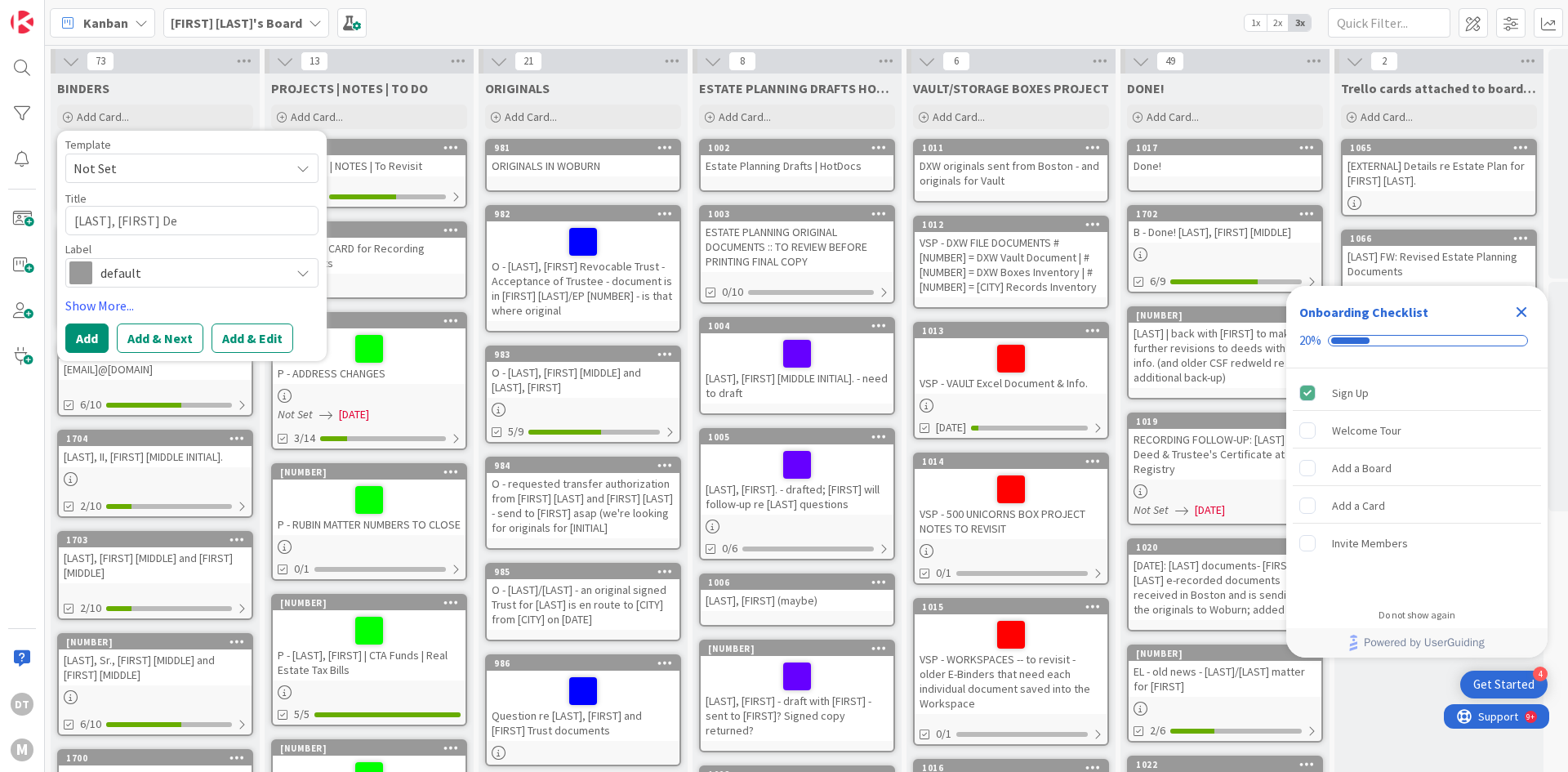 type on "x" 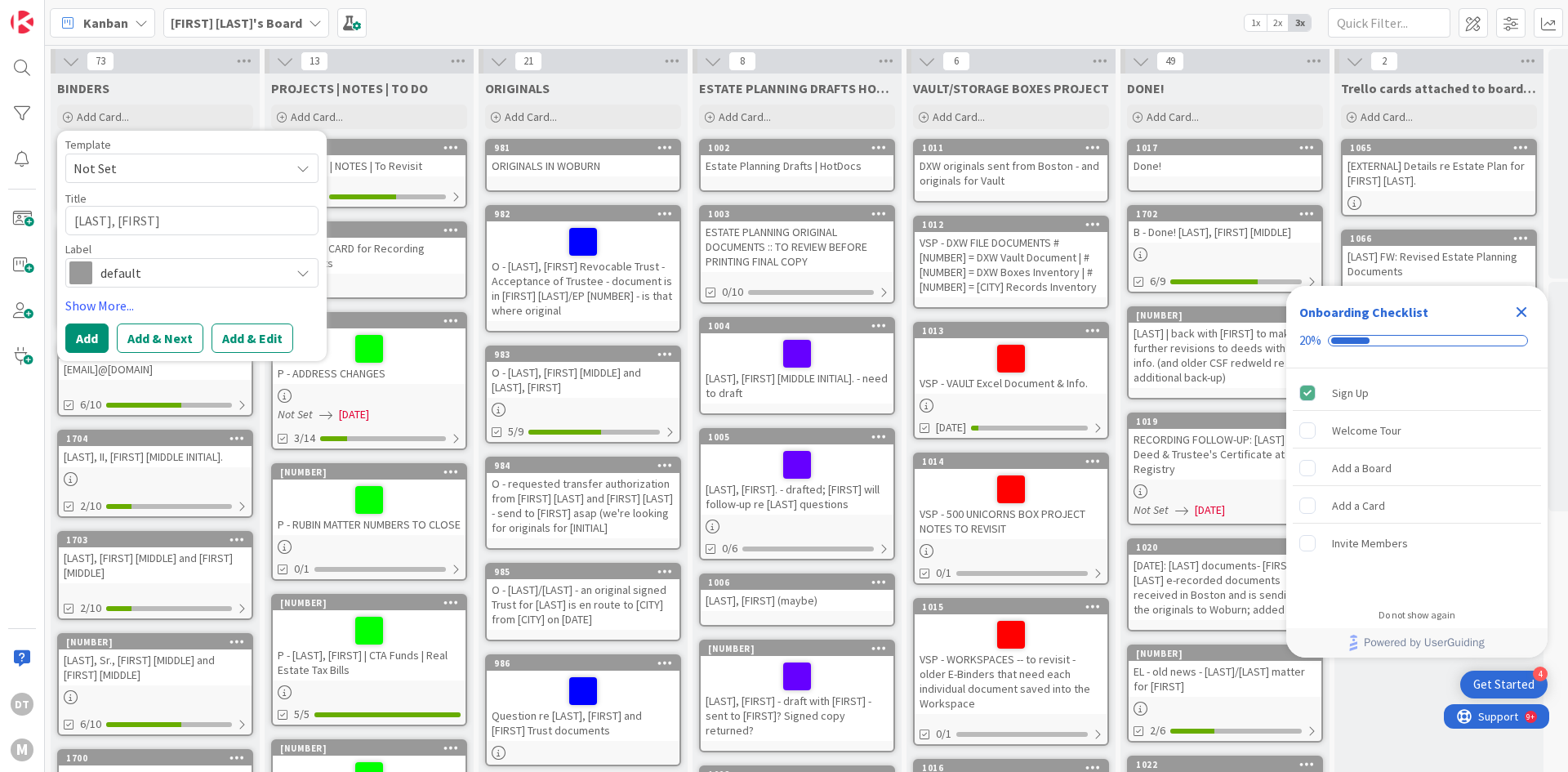 type on "x" 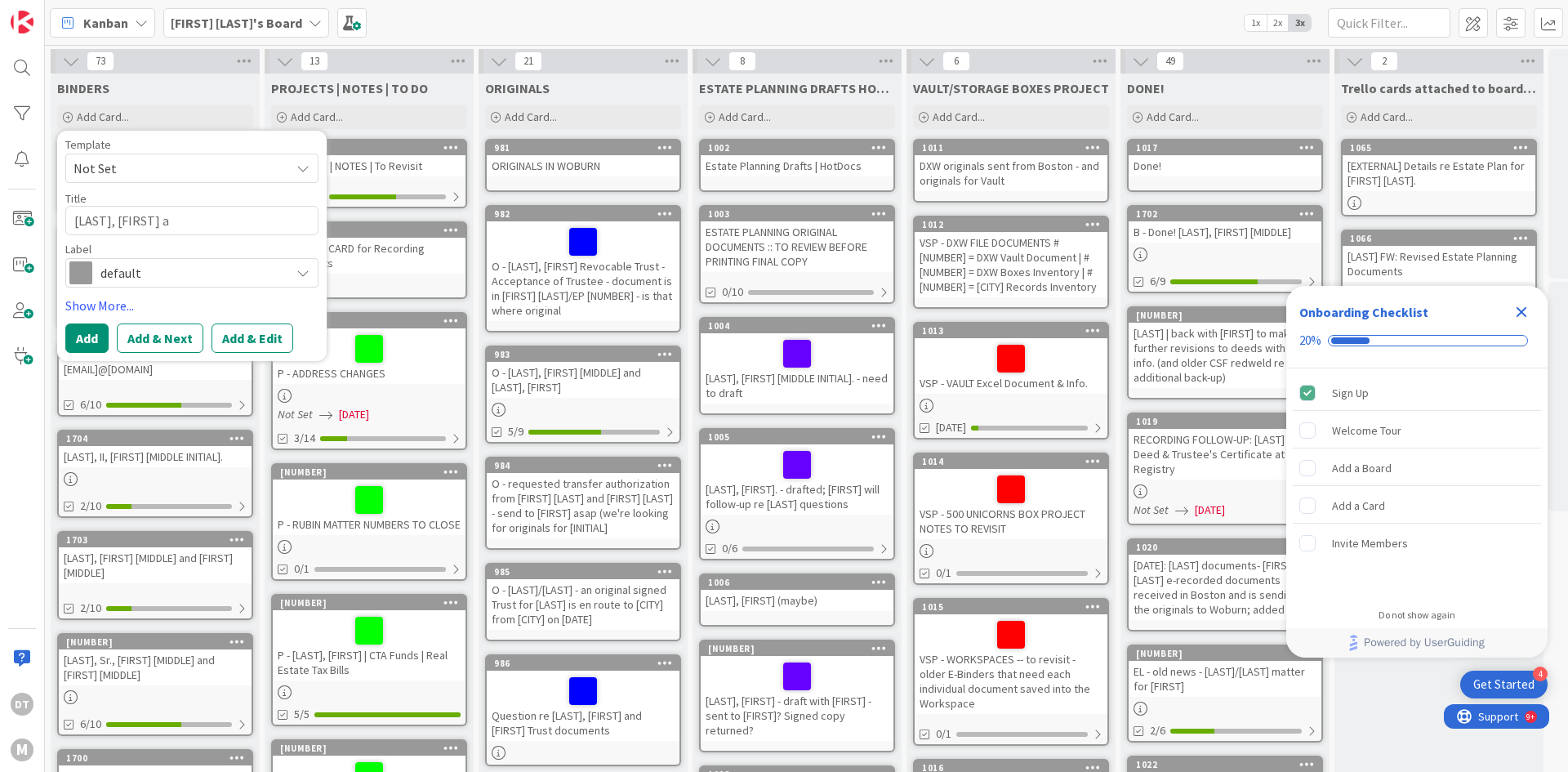 type on "x" 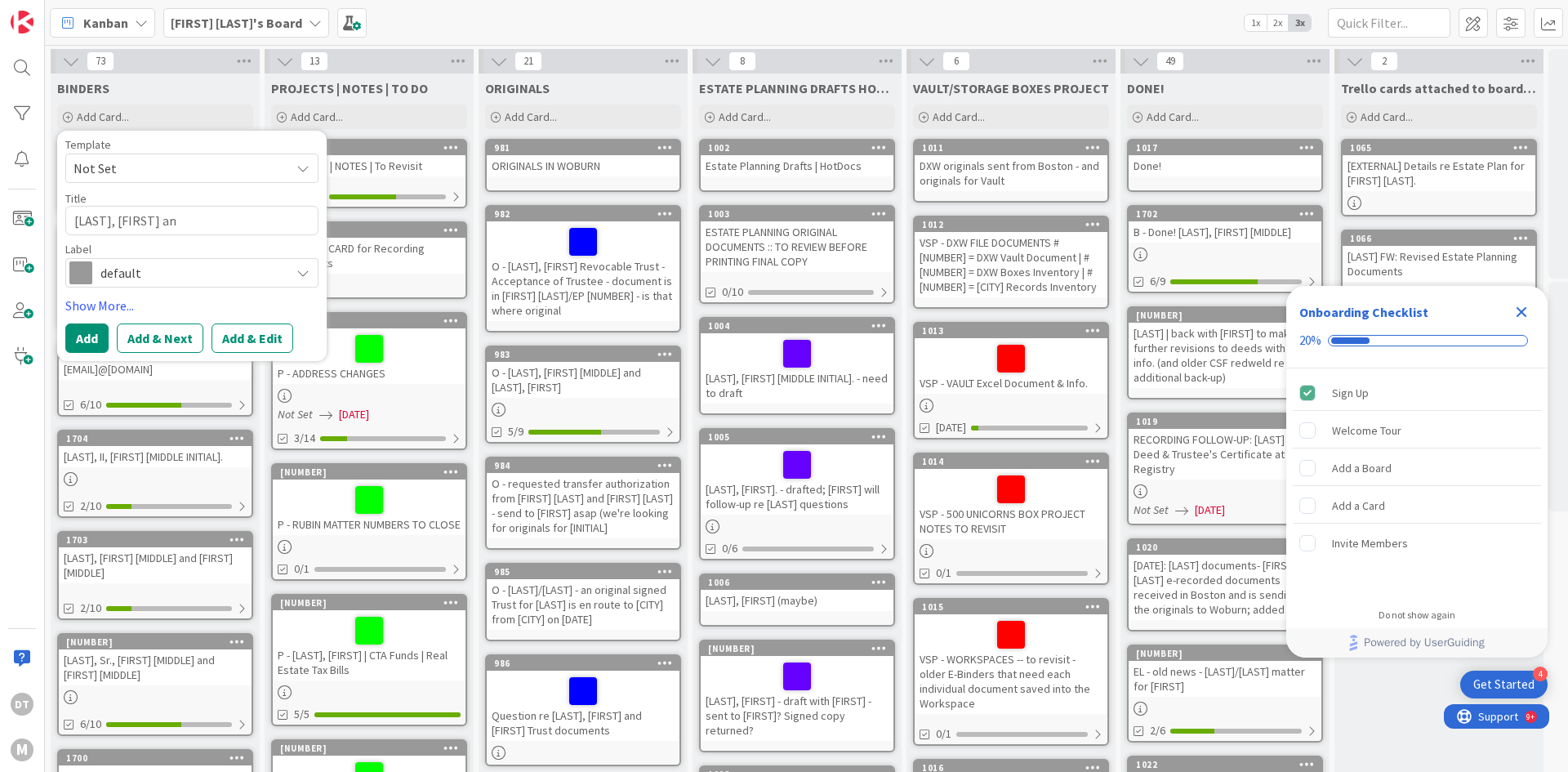 type on "x" 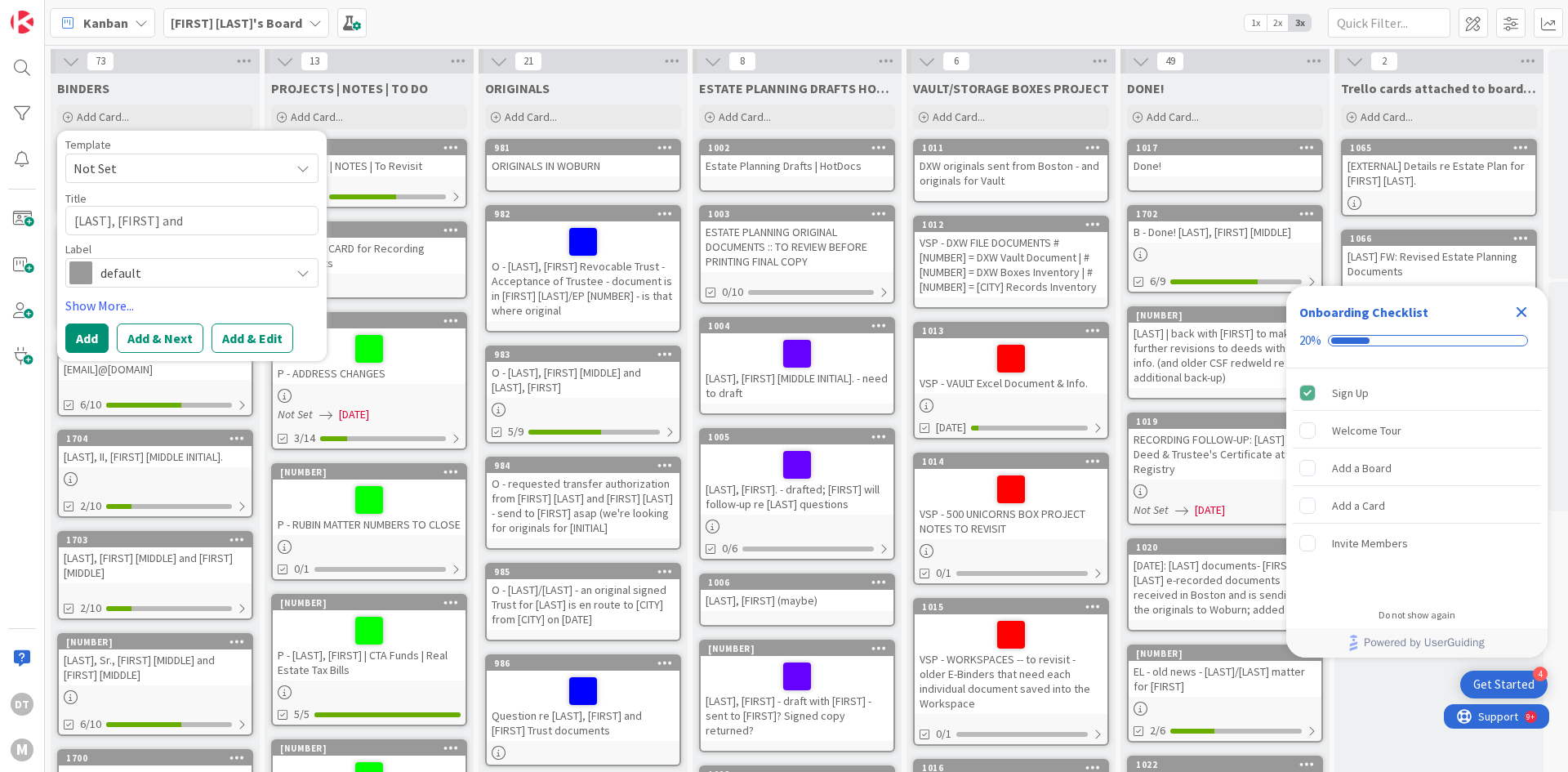 type on "x" 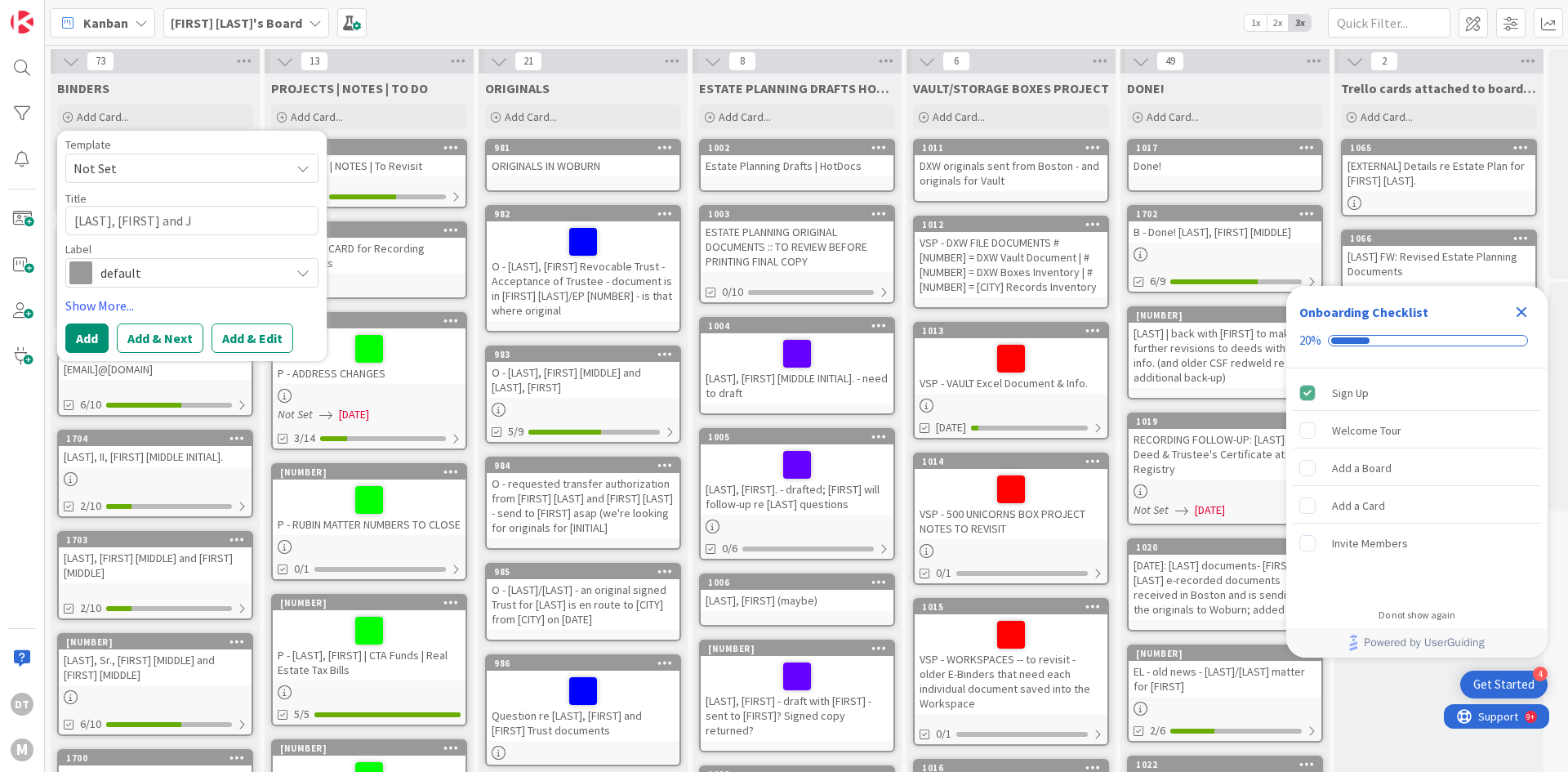 type on "x" 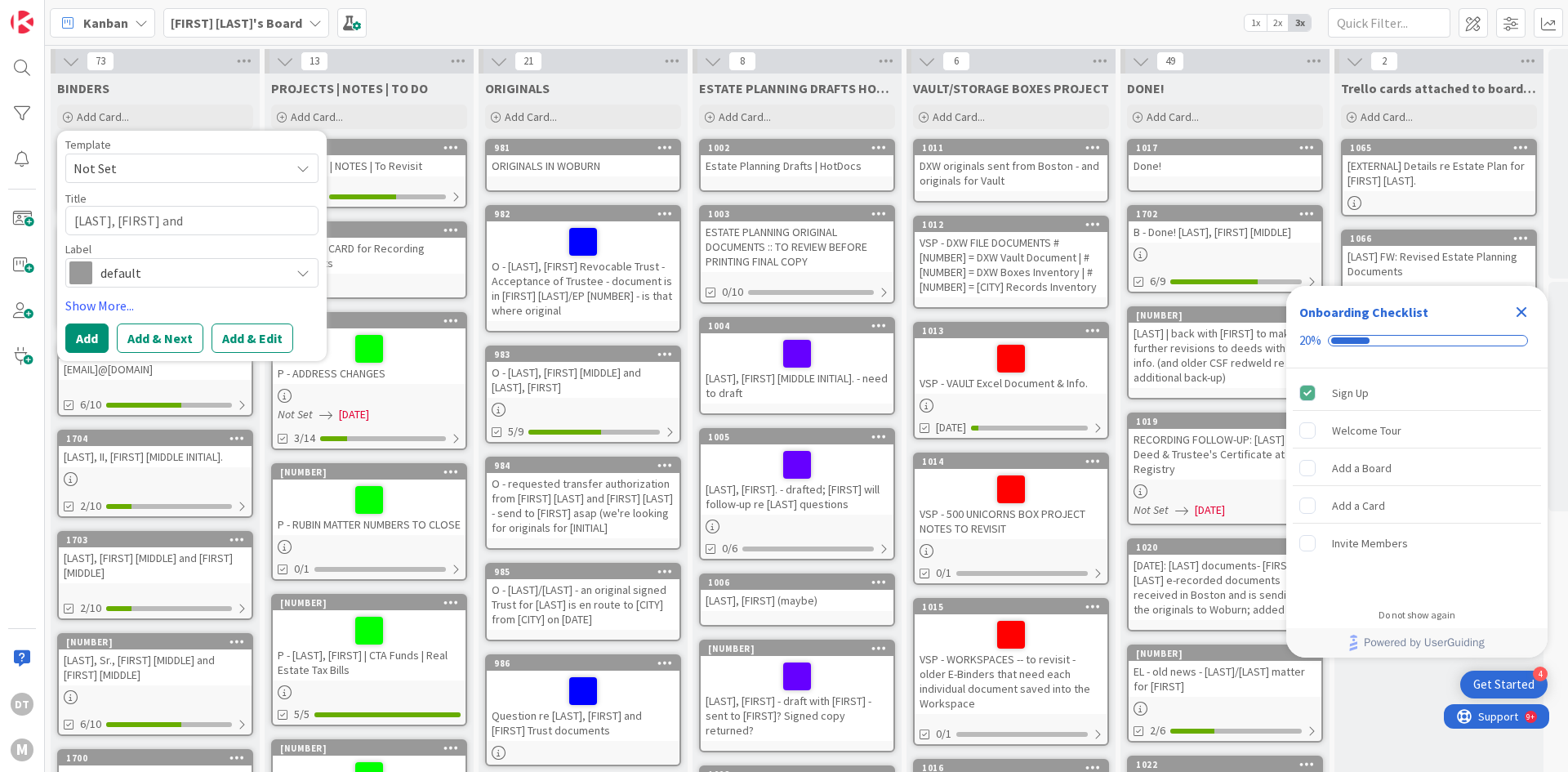 type on "x" 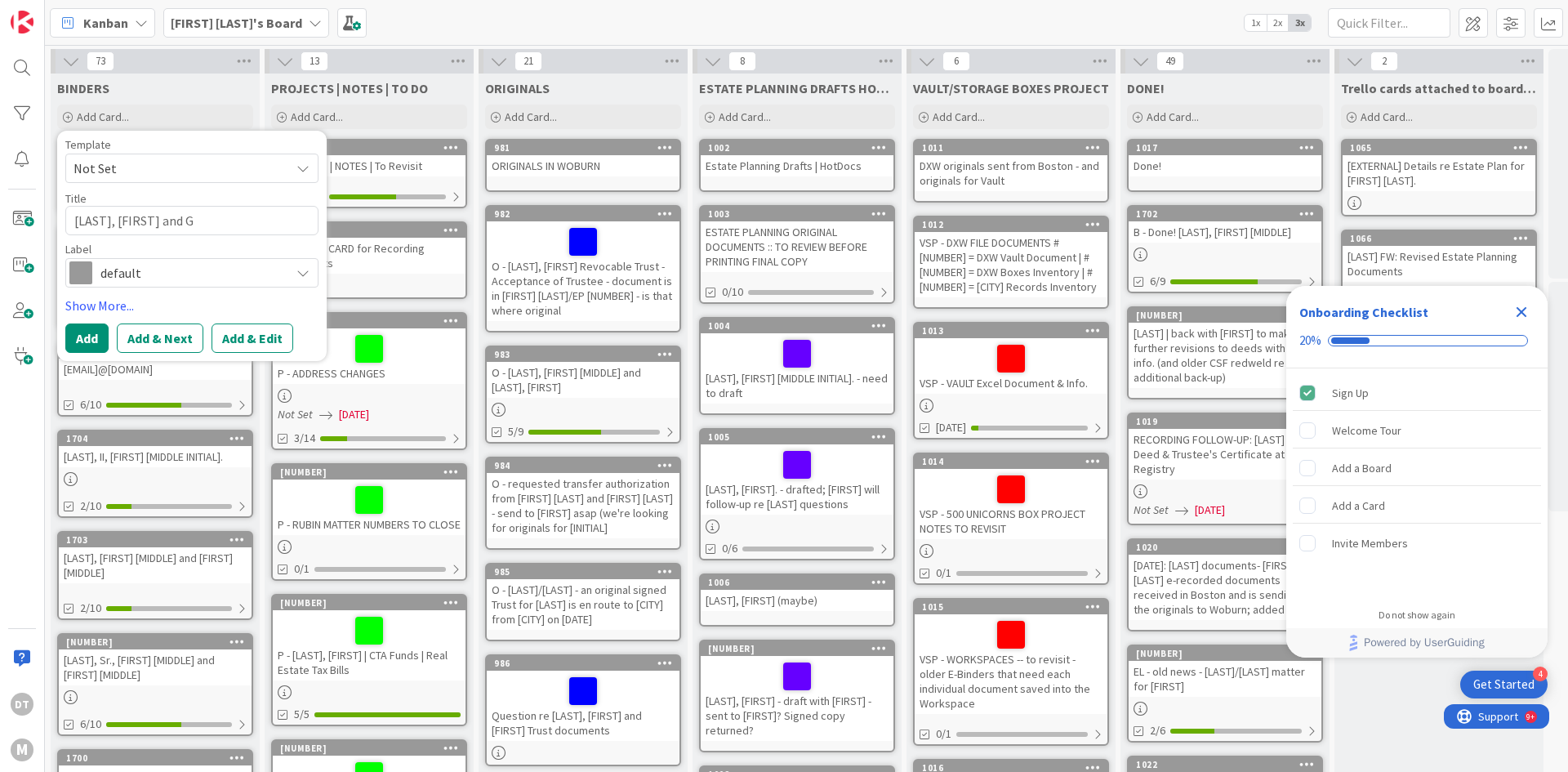 type on "x" 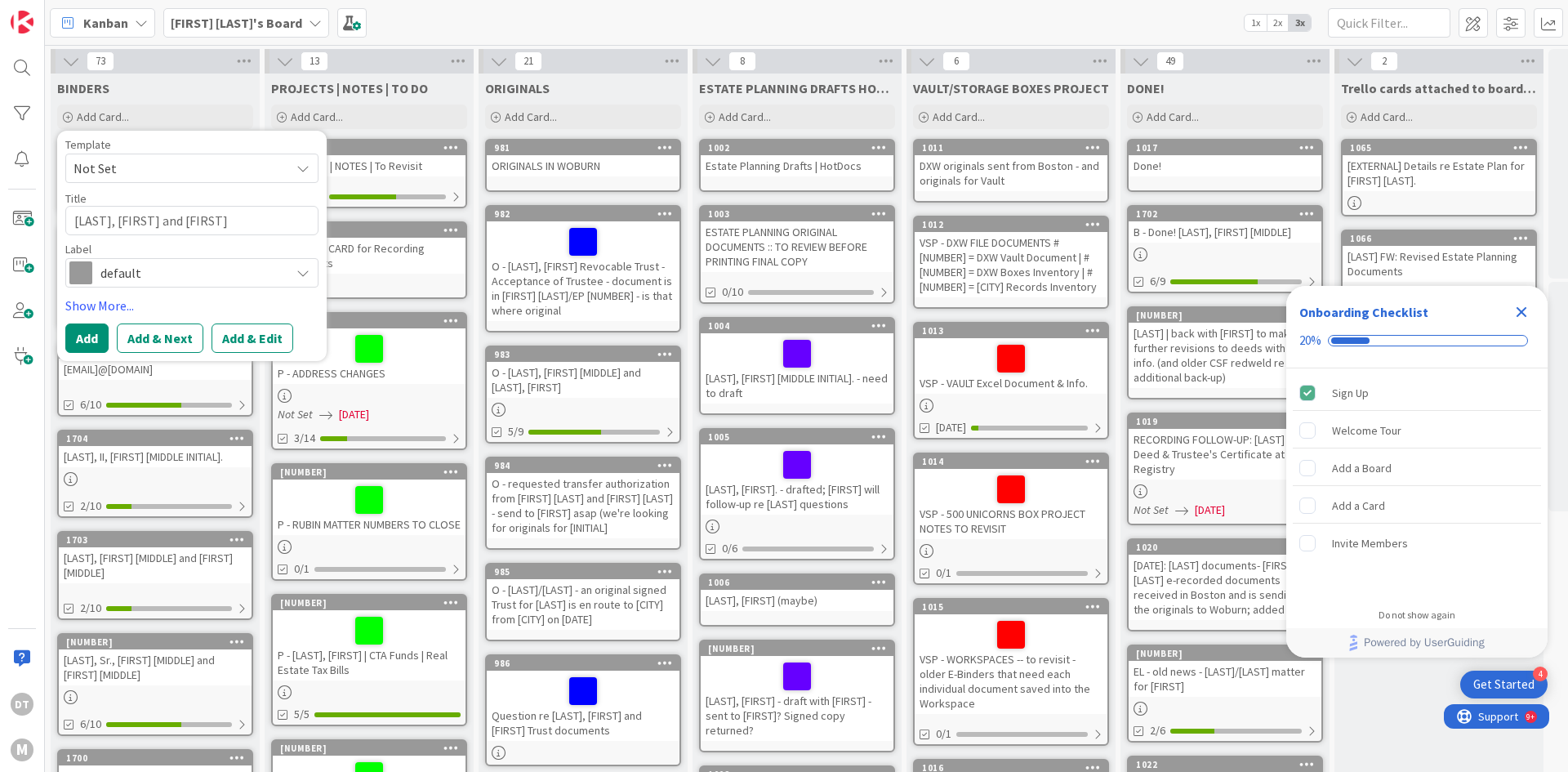 type on "x" 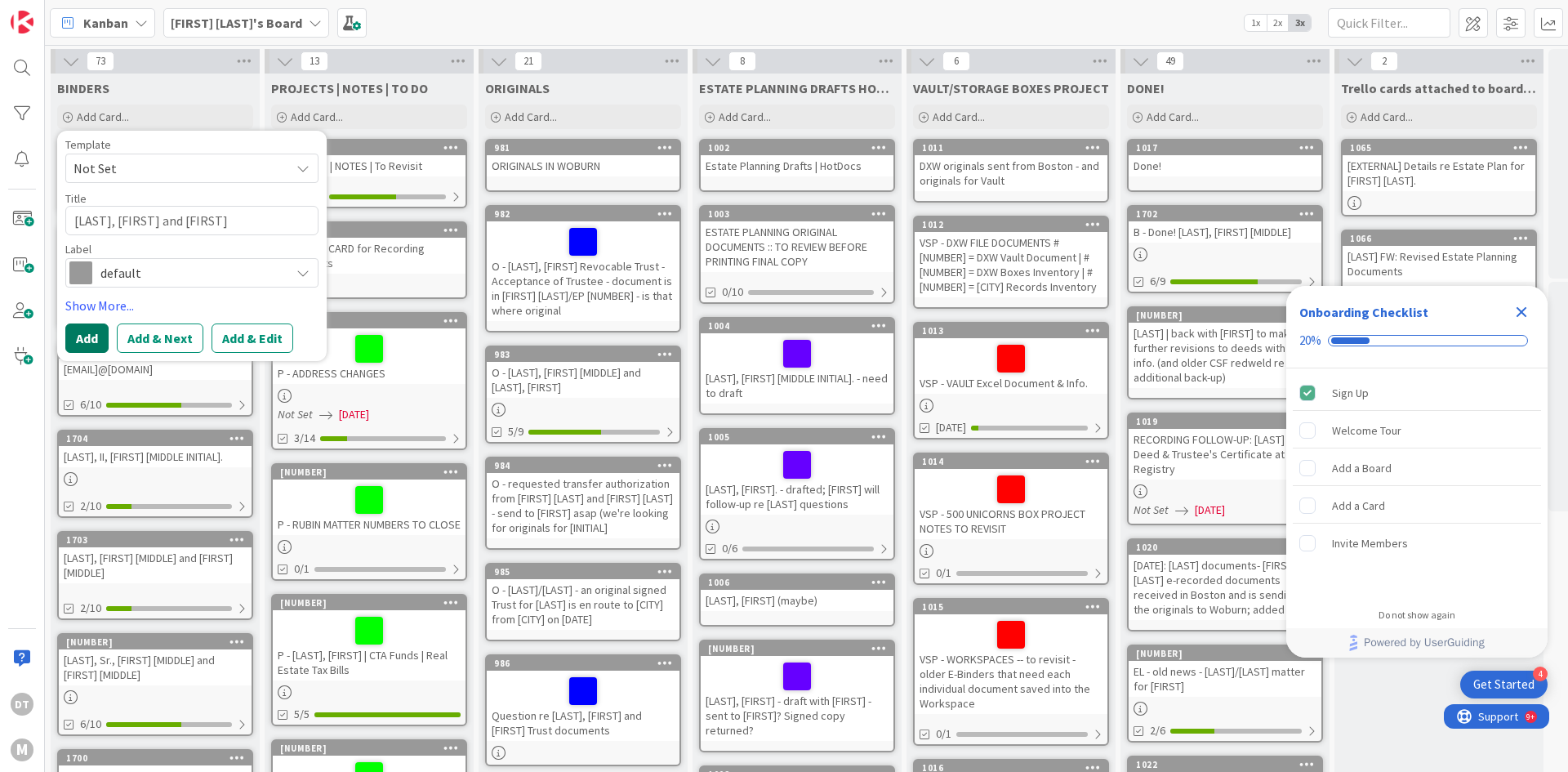 type on "[LAST], [FIRST] and [FIRST]" 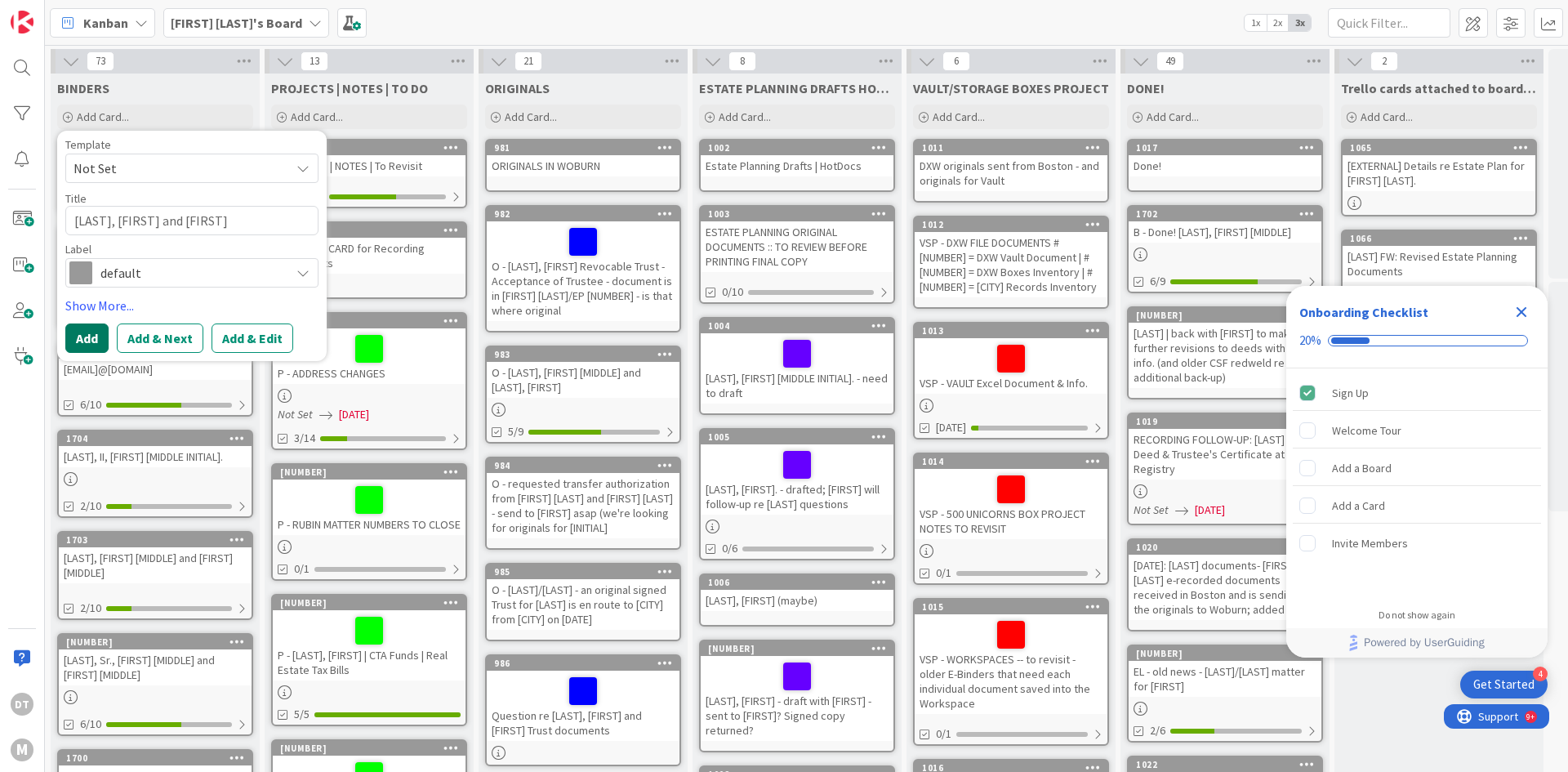 click on "Add" at bounding box center (87, 338) 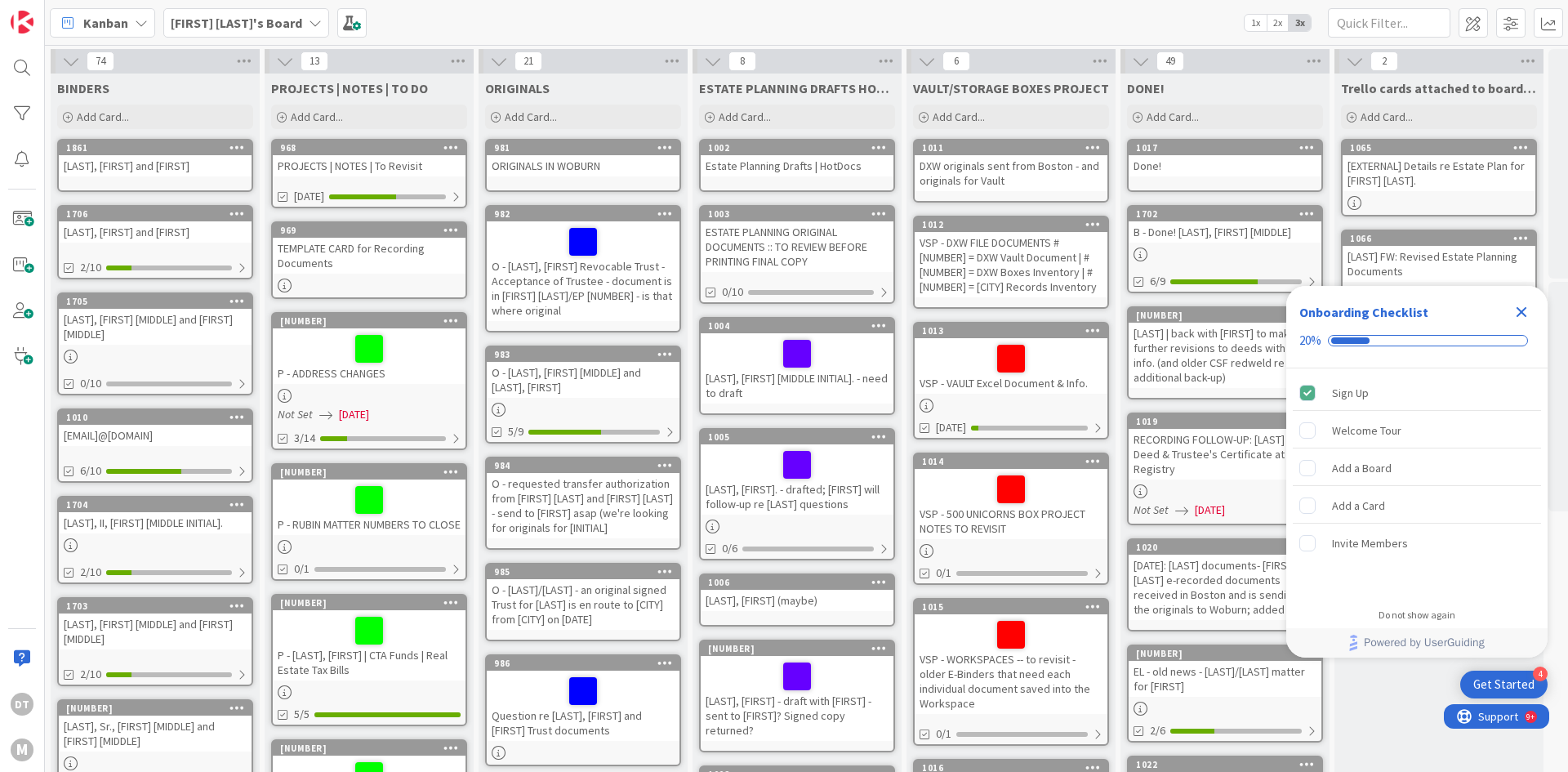 click at bounding box center (237, 147) 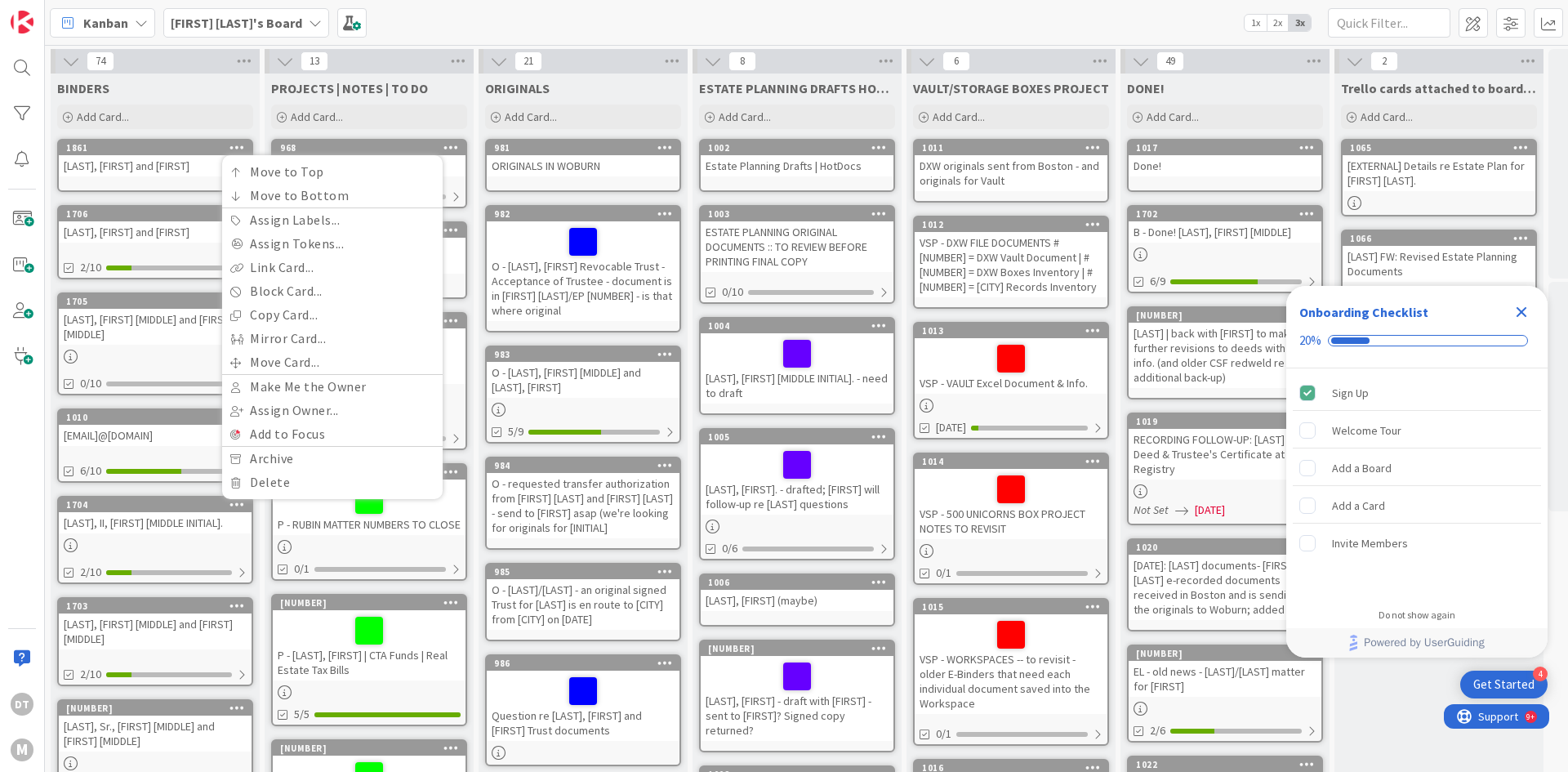 click on "[NUMBER] [LAST], [FIRST] and [FIRST] [DATE]" at bounding box center (155, 242) 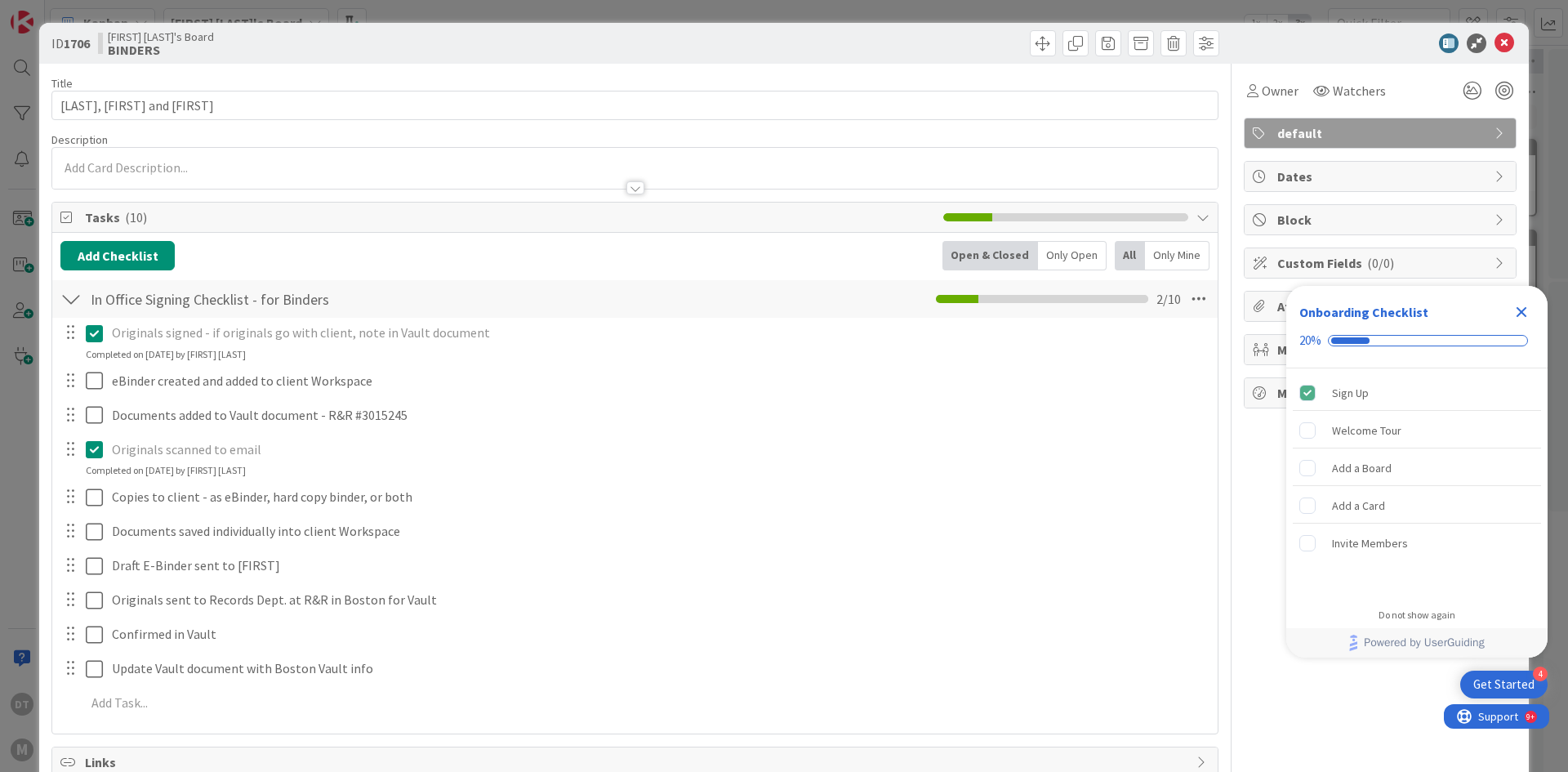 scroll, scrollTop: 0, scrollLeft: 0, axis: both 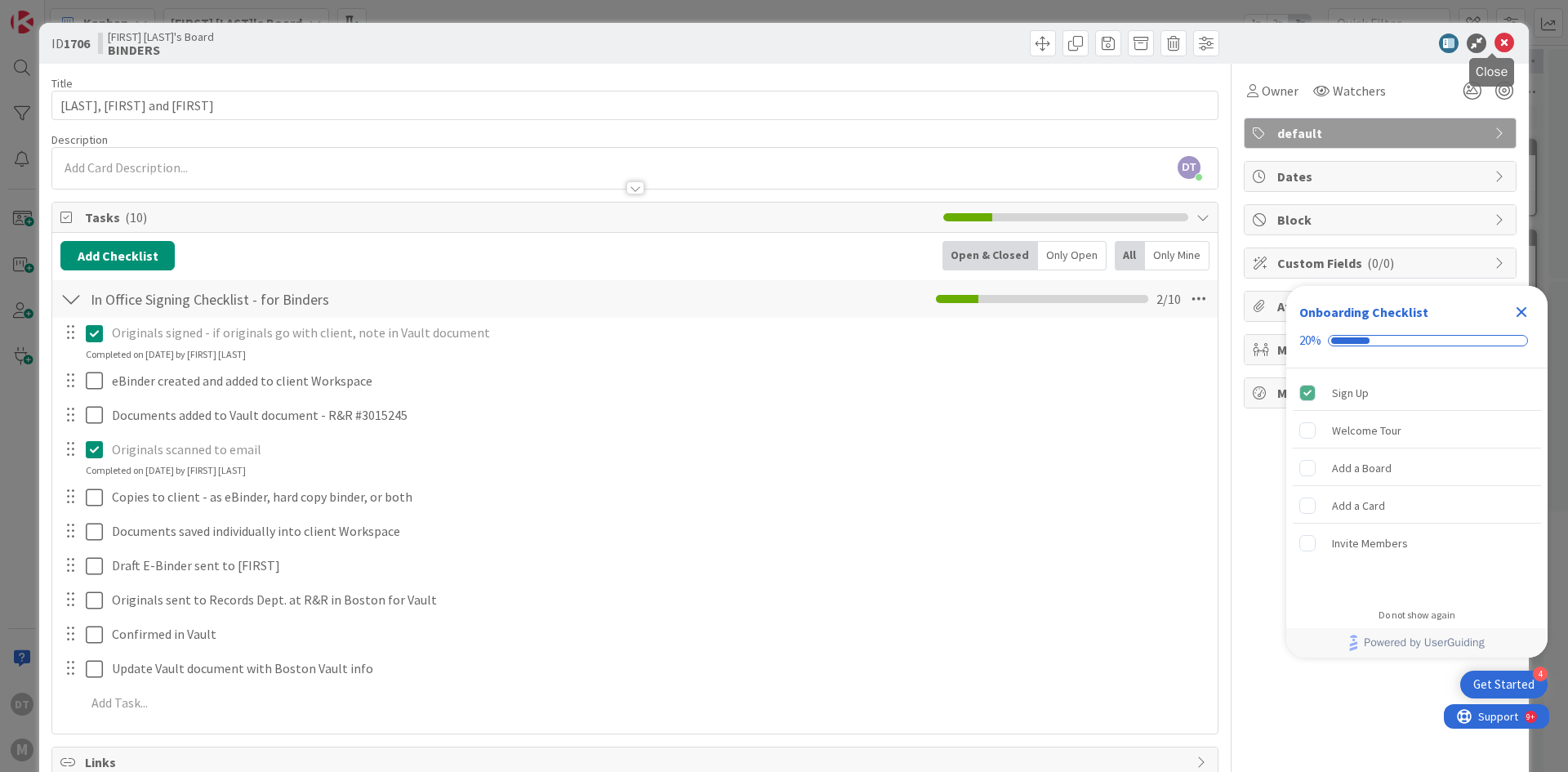 click at bounding box center [1504, 43] 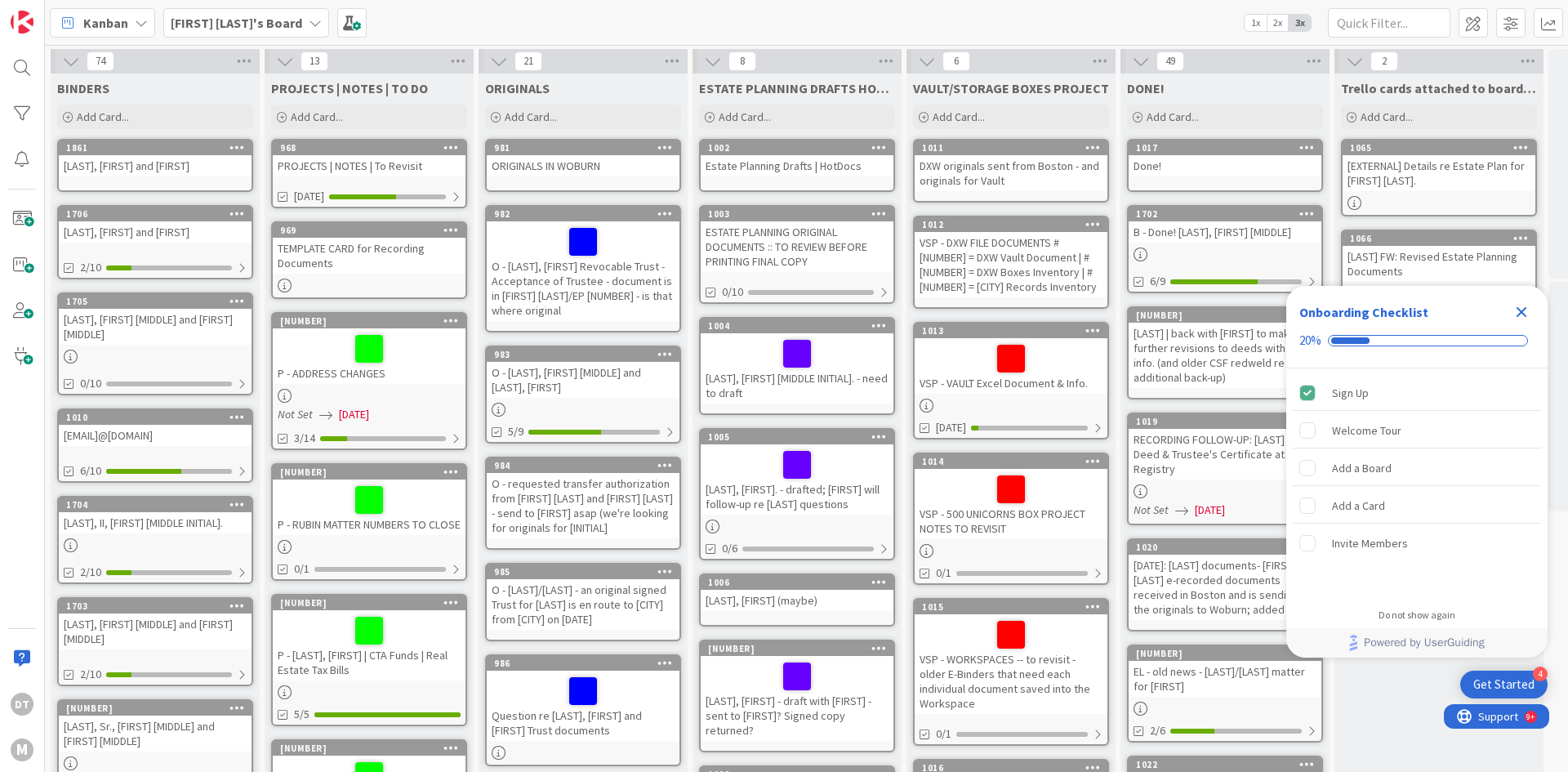 scroll, scrollTop: 0, scrollLeft: 0, axis: both 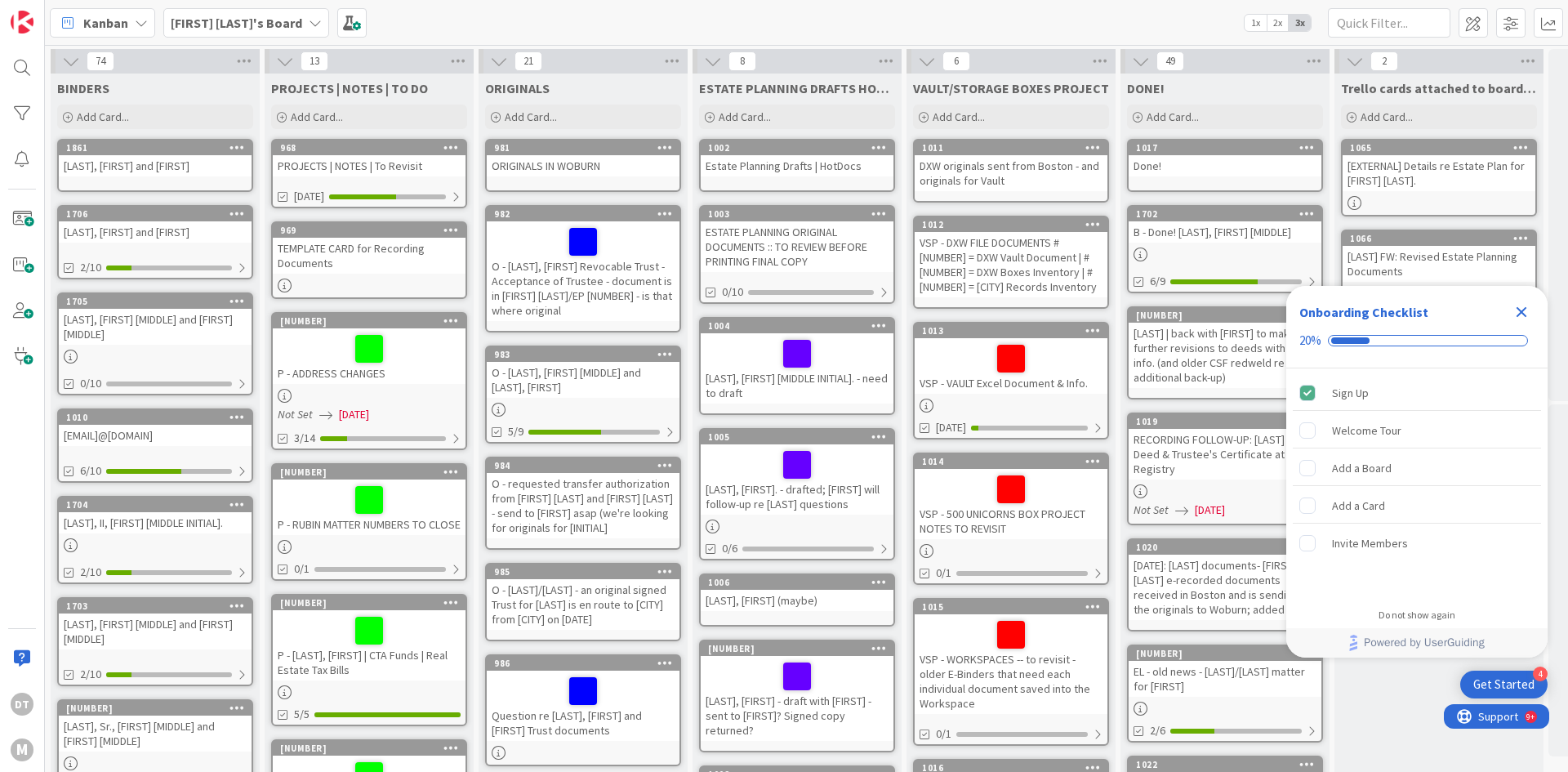 click on "[LAST], [FIRST] and [FIRST]" at bounding box center (155, 166) 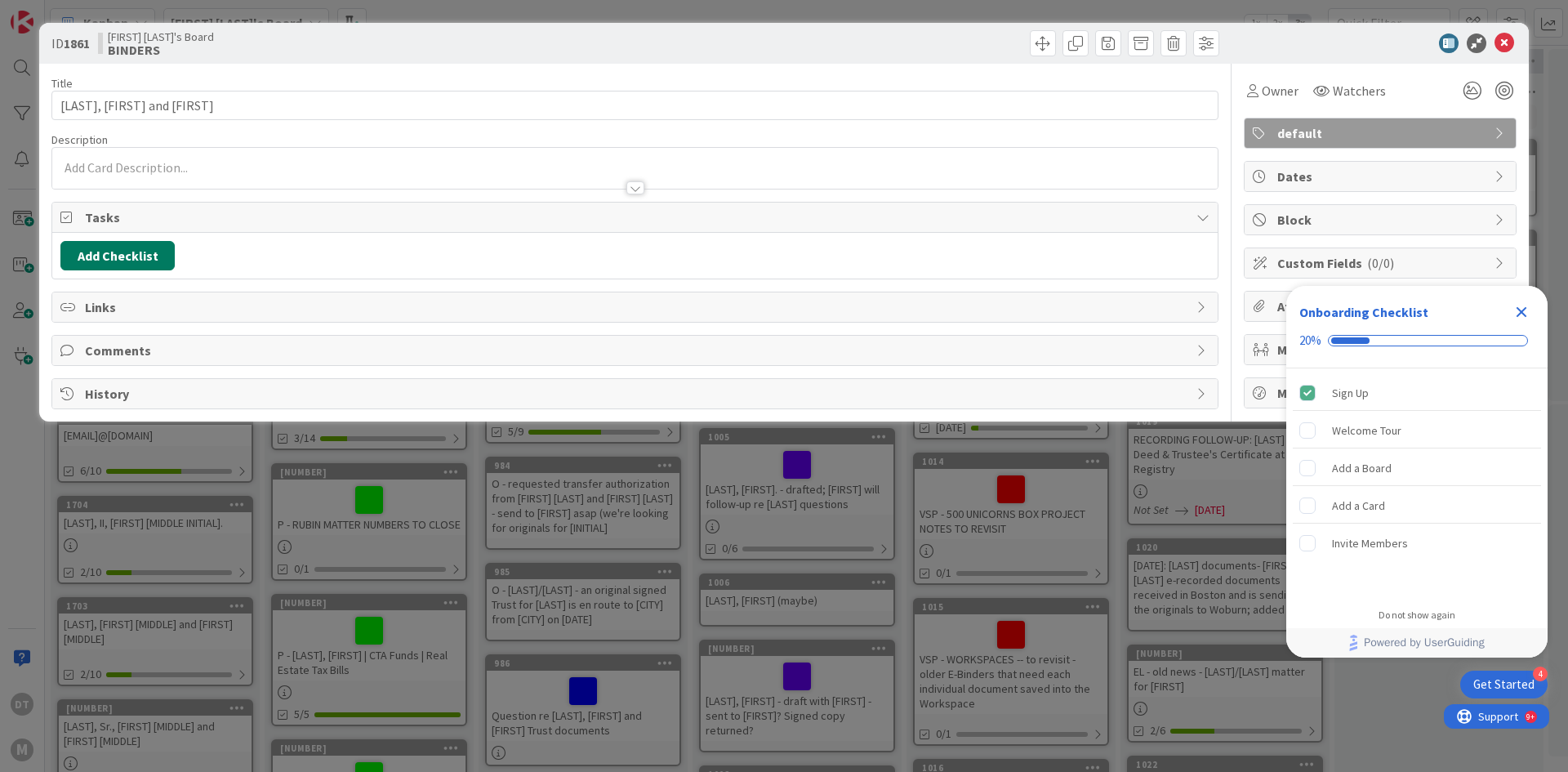 click on "Add Checklist" at bounding box center (118, 256) 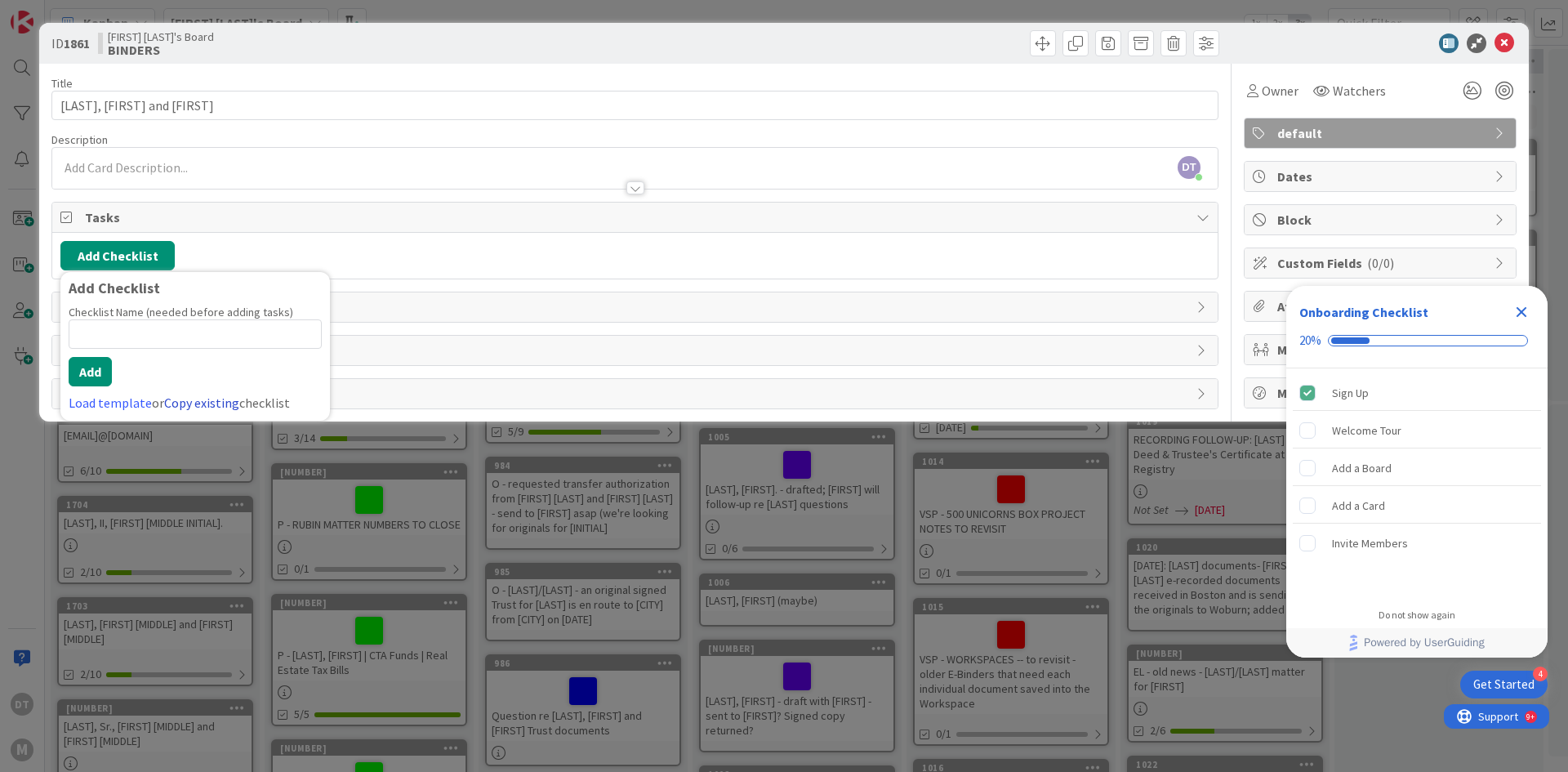 click on "Copy existing" at bounding box center [202, 403] 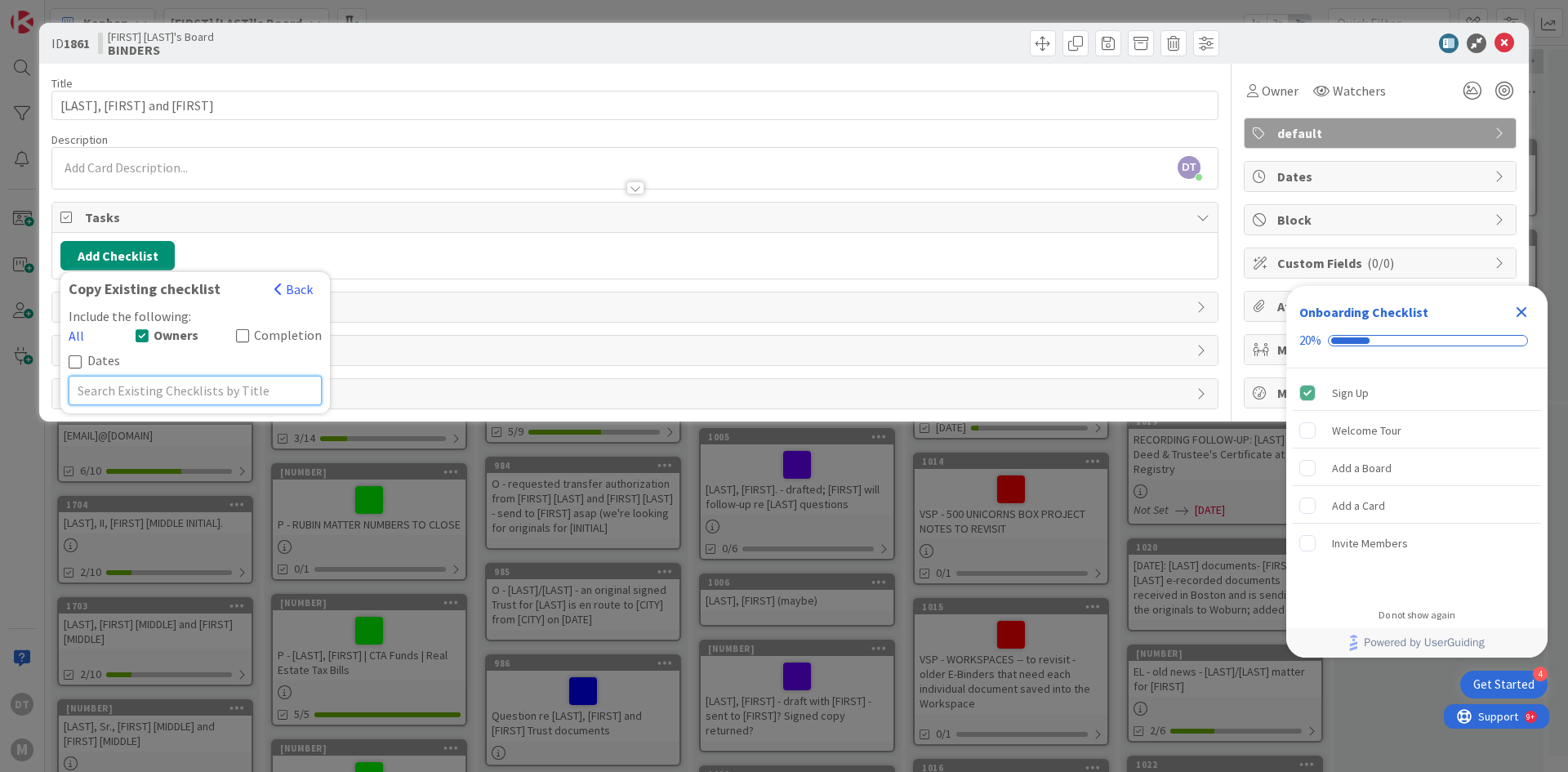 click at bounding box center [195, 390] 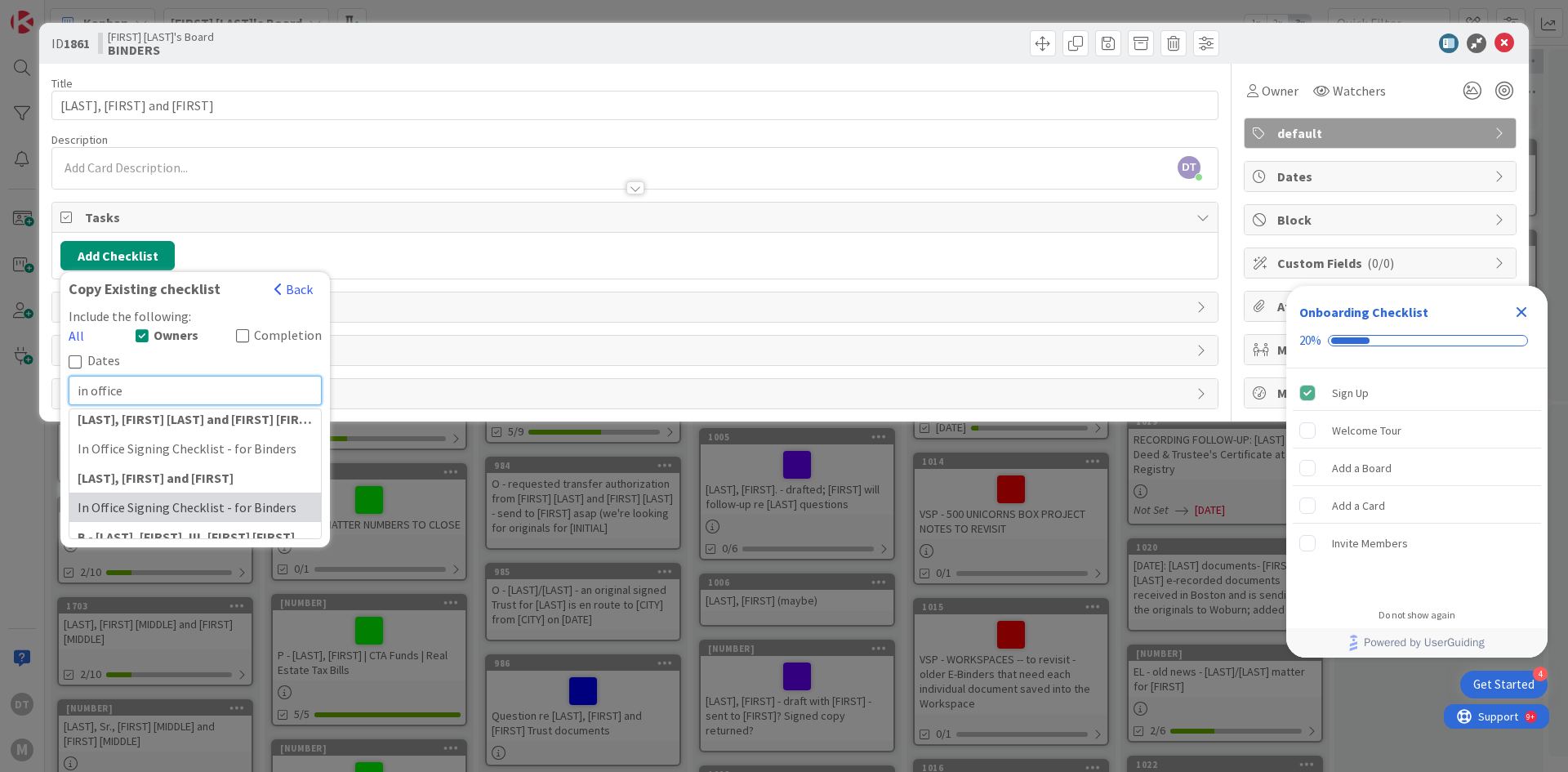 scroll, scrollTop: 0, scrollLeft: 0, axis: both 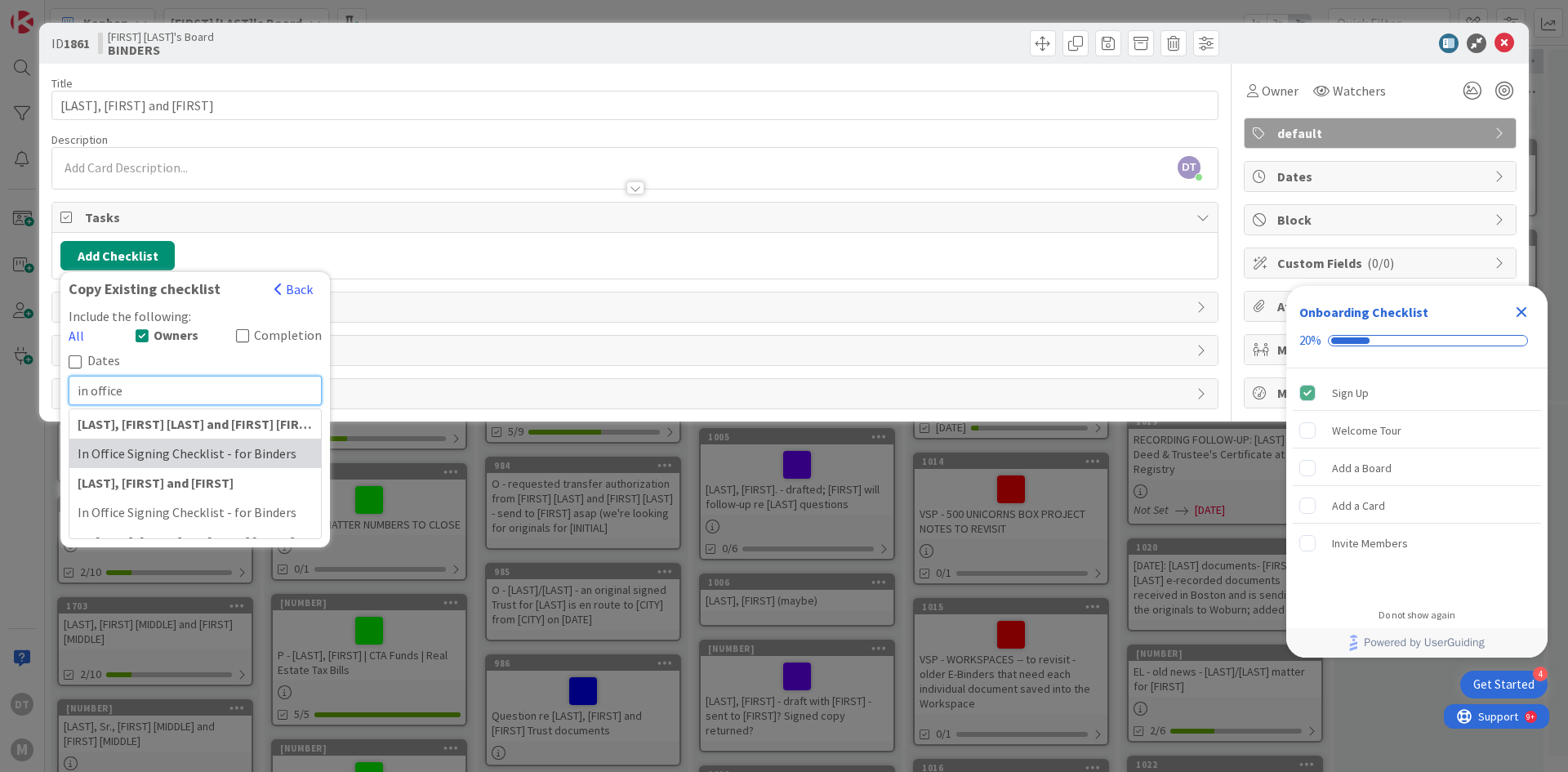 type on "in office" 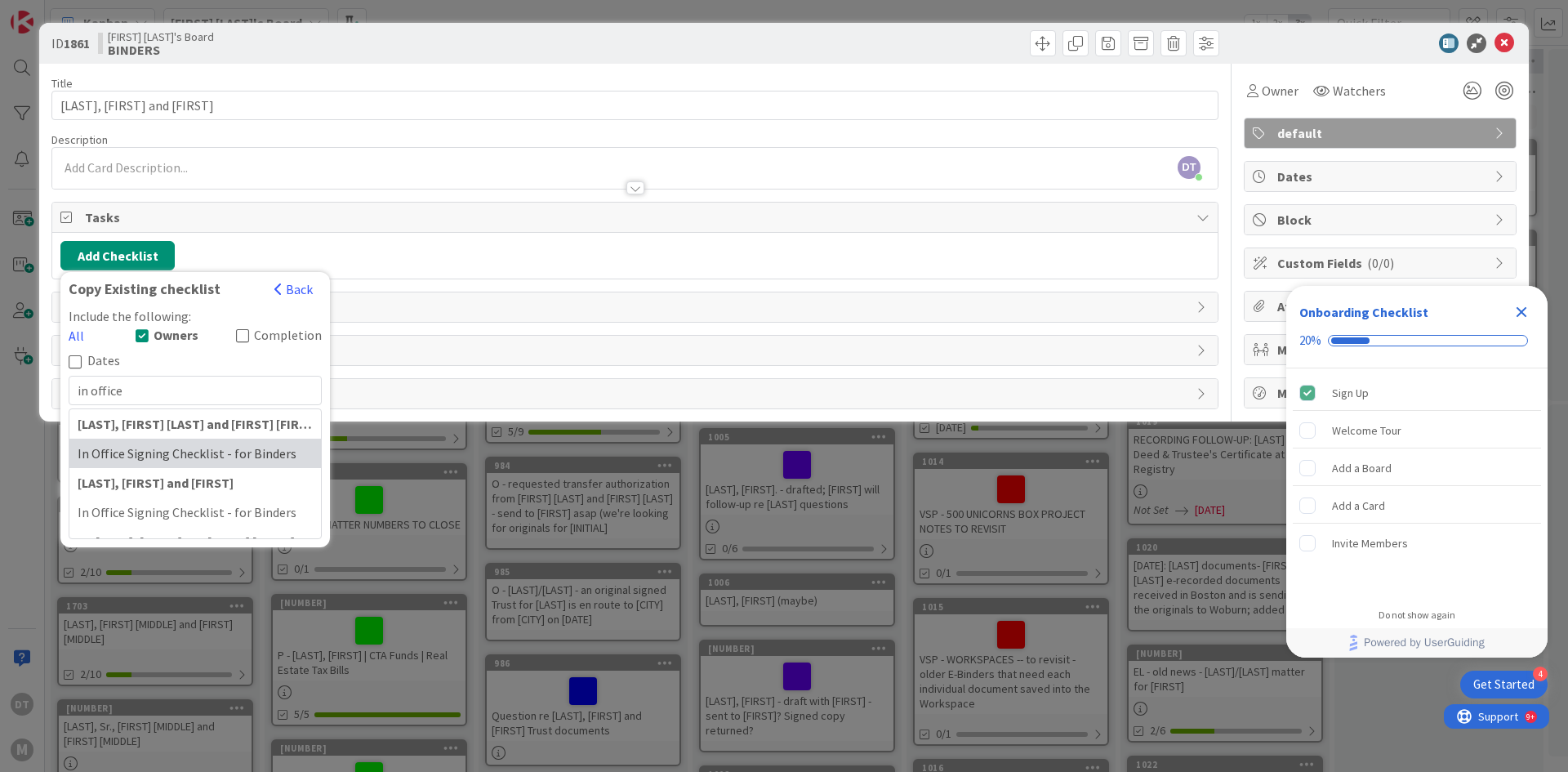 click on "In Office Signing Checklist - for Binders" at bounding box center [195, 453] 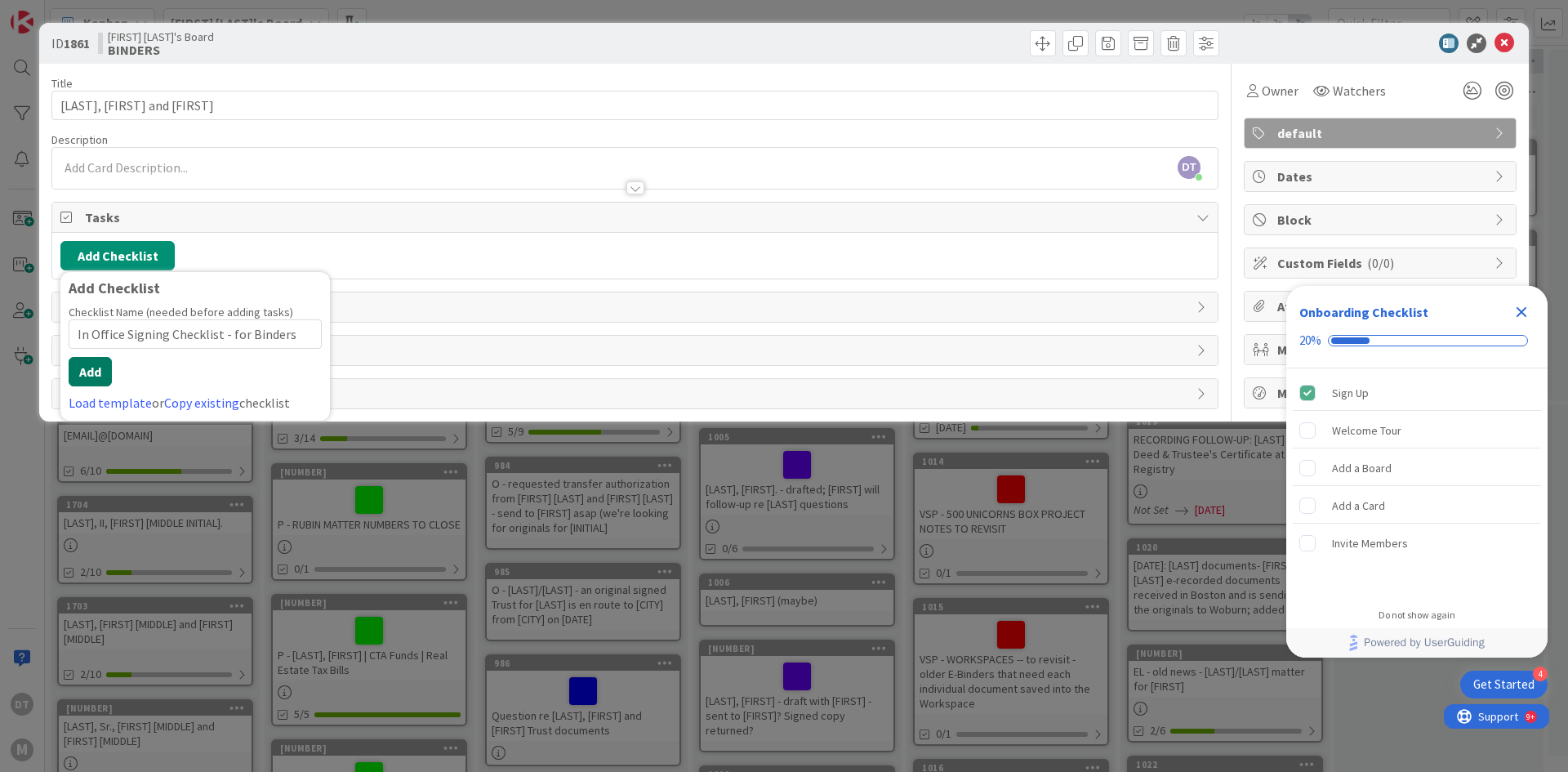 click on "Add" at bounding box center (90, 372) 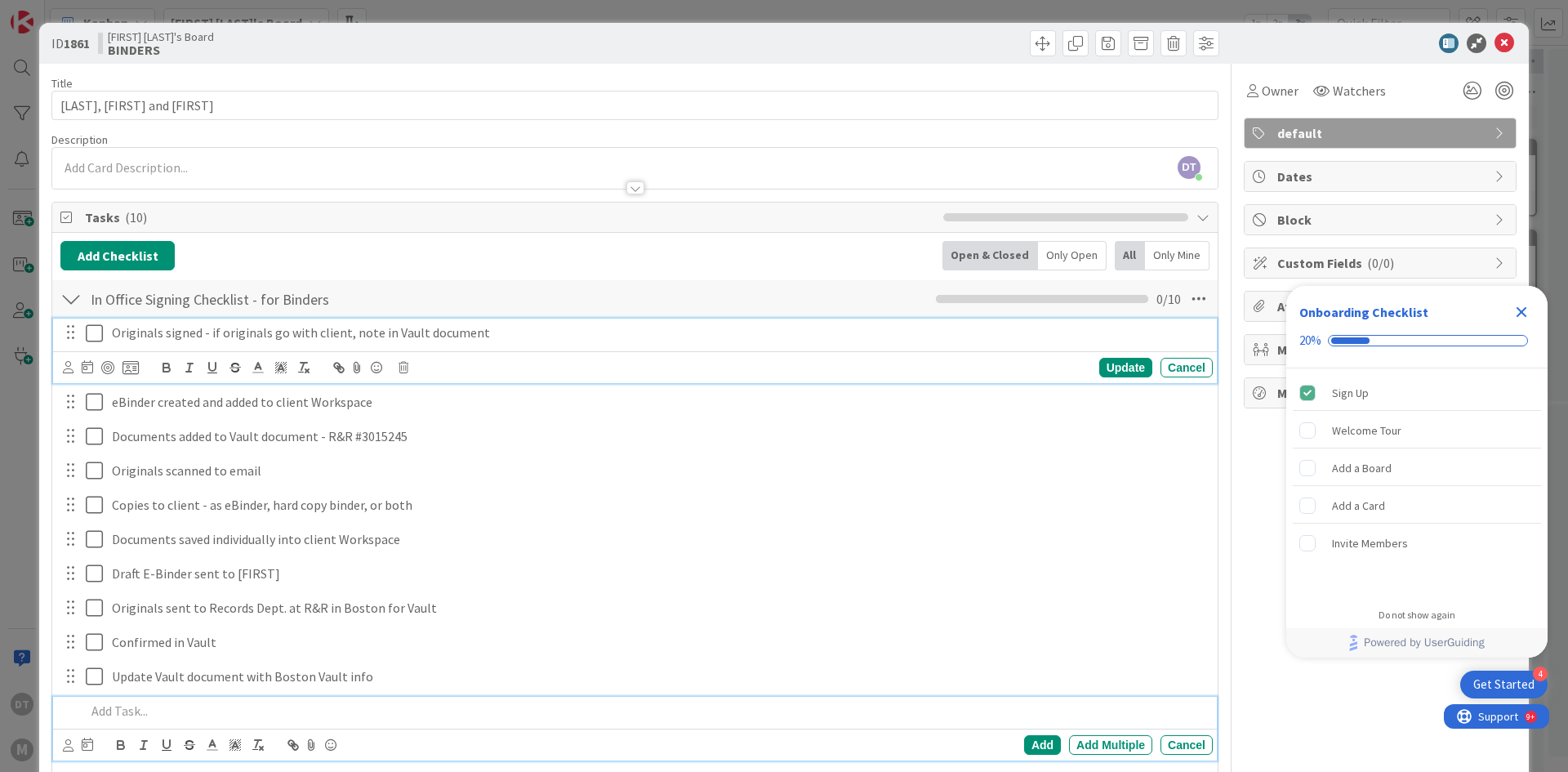 click at bounding box center [98, 333] 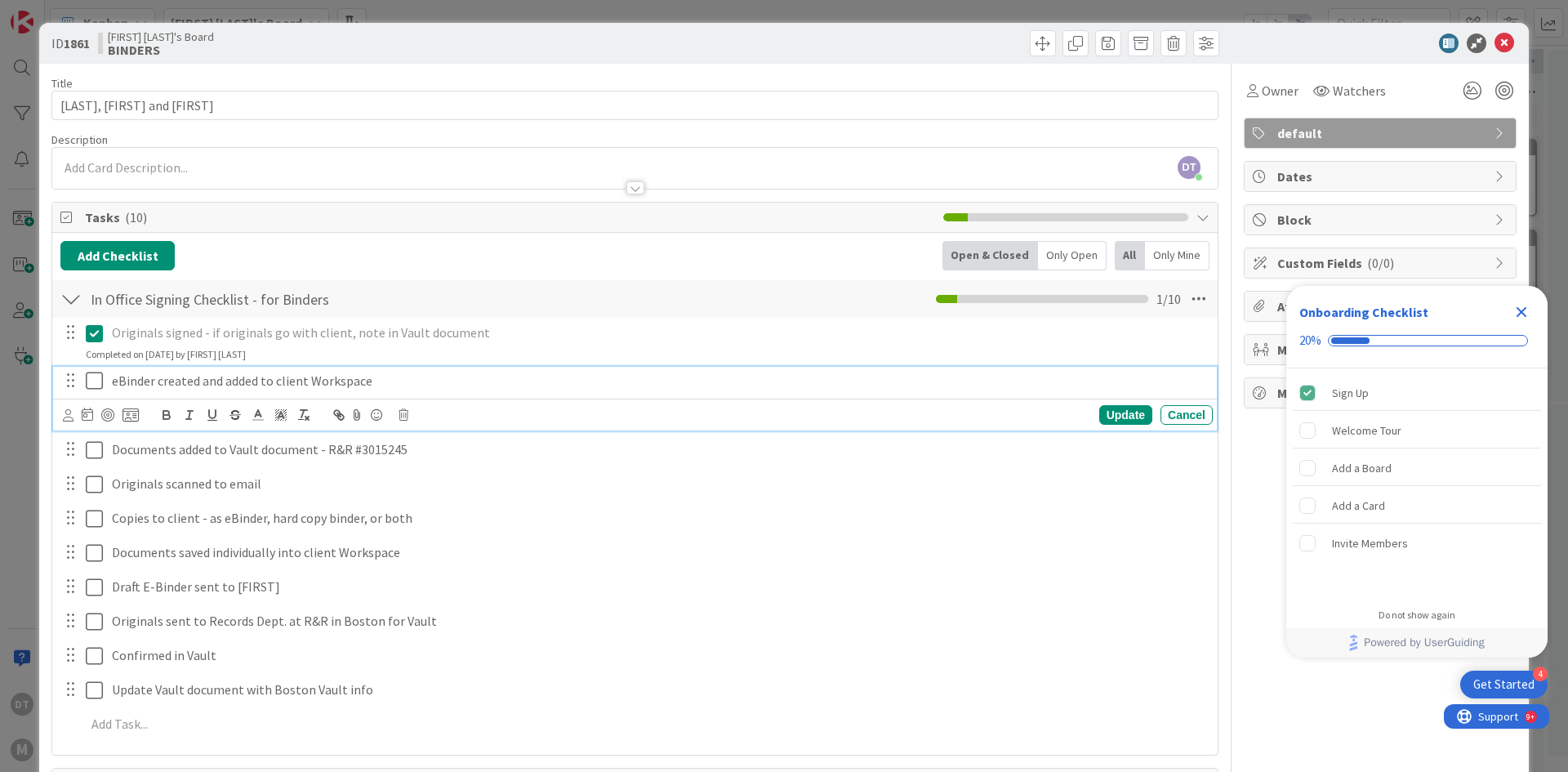 click at bounding box center [98, 381] 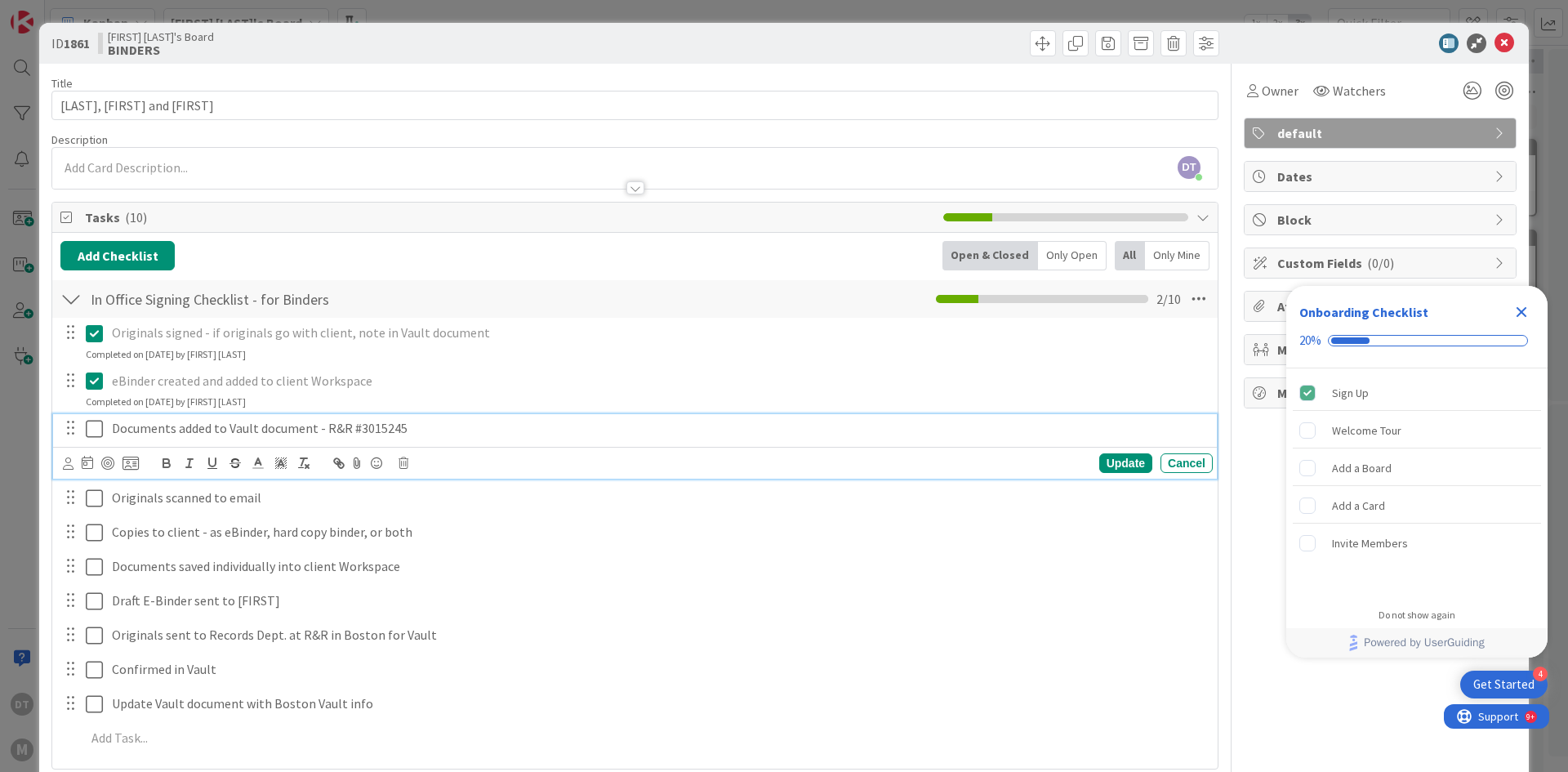 click at bounding box center (98, 429) 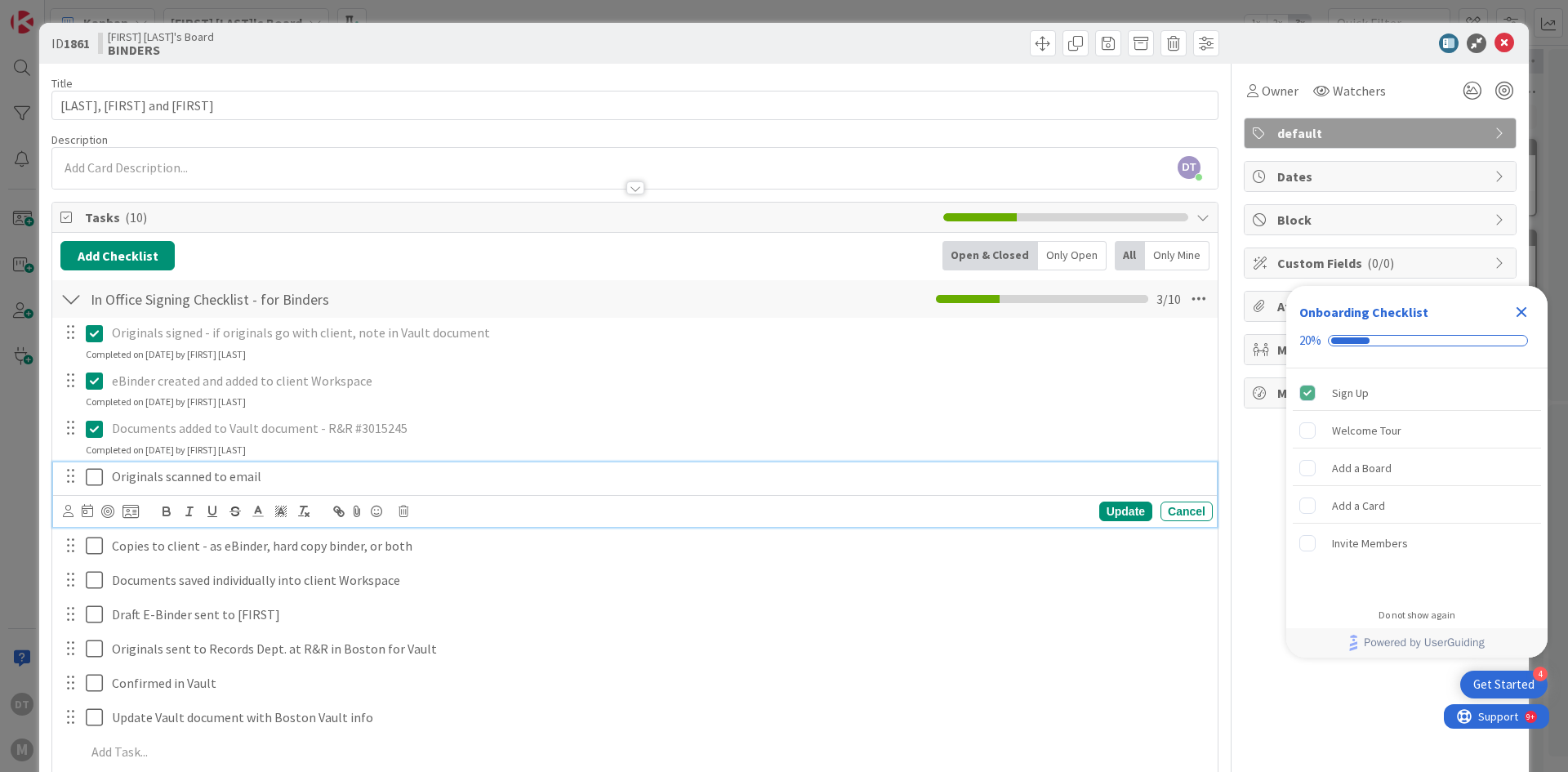 click at bounding box center (98, 477) 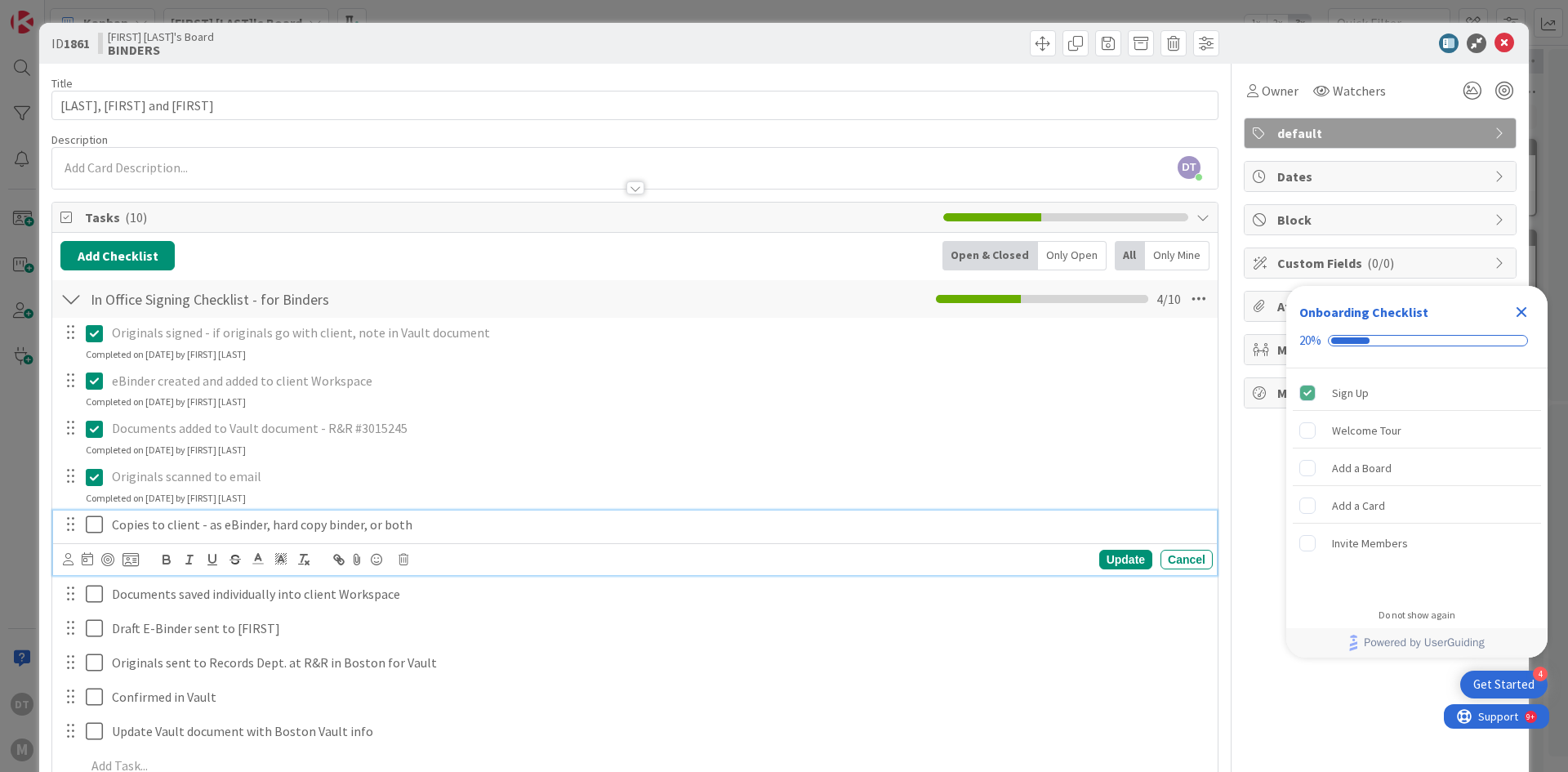 click on "Copies to client - as eBinder, hard copy binder, or both" at bounding box center (659, 524) 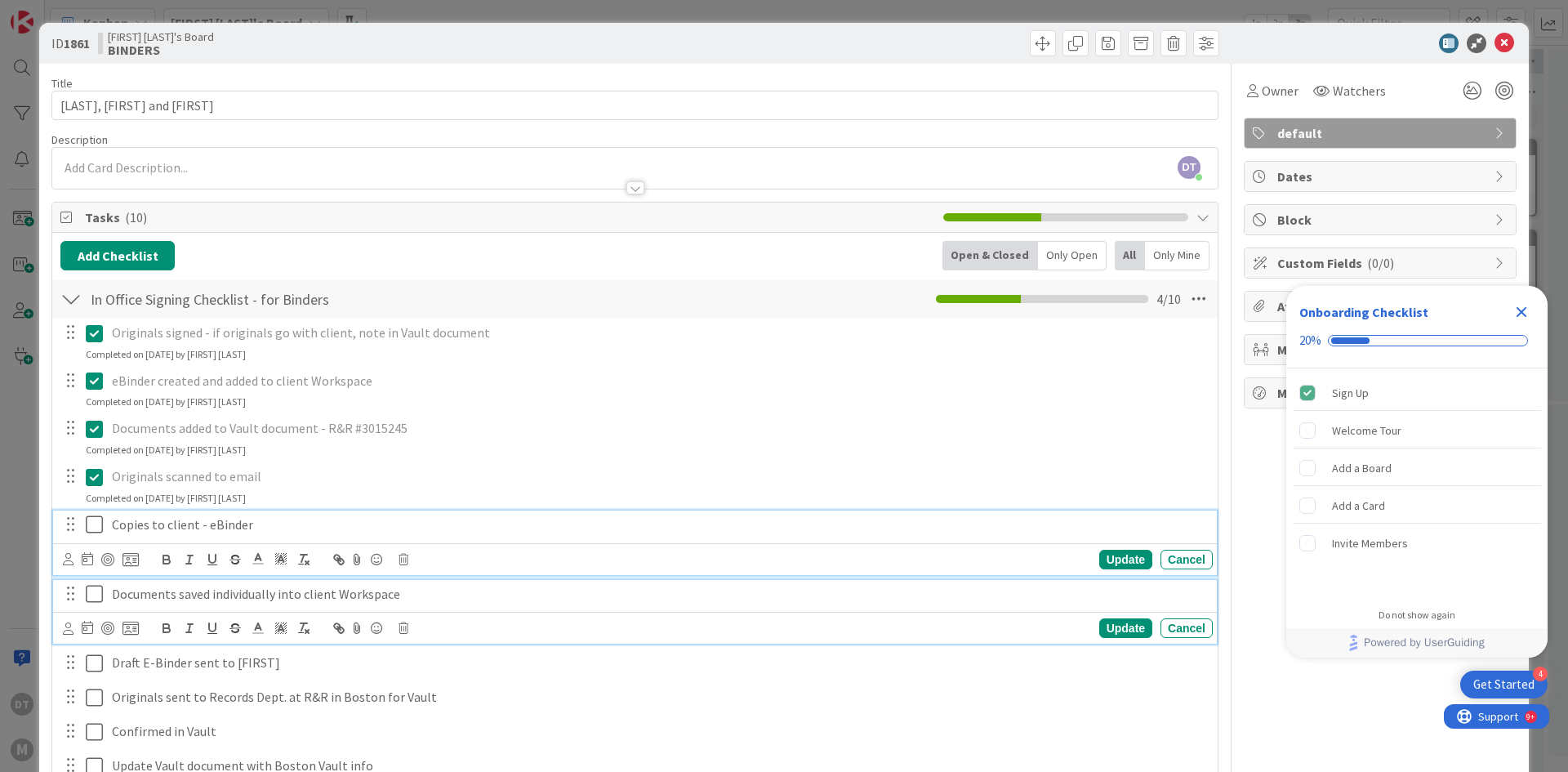 click on "Documents saved individually into client Workspace" at bounding box center [659, 594] 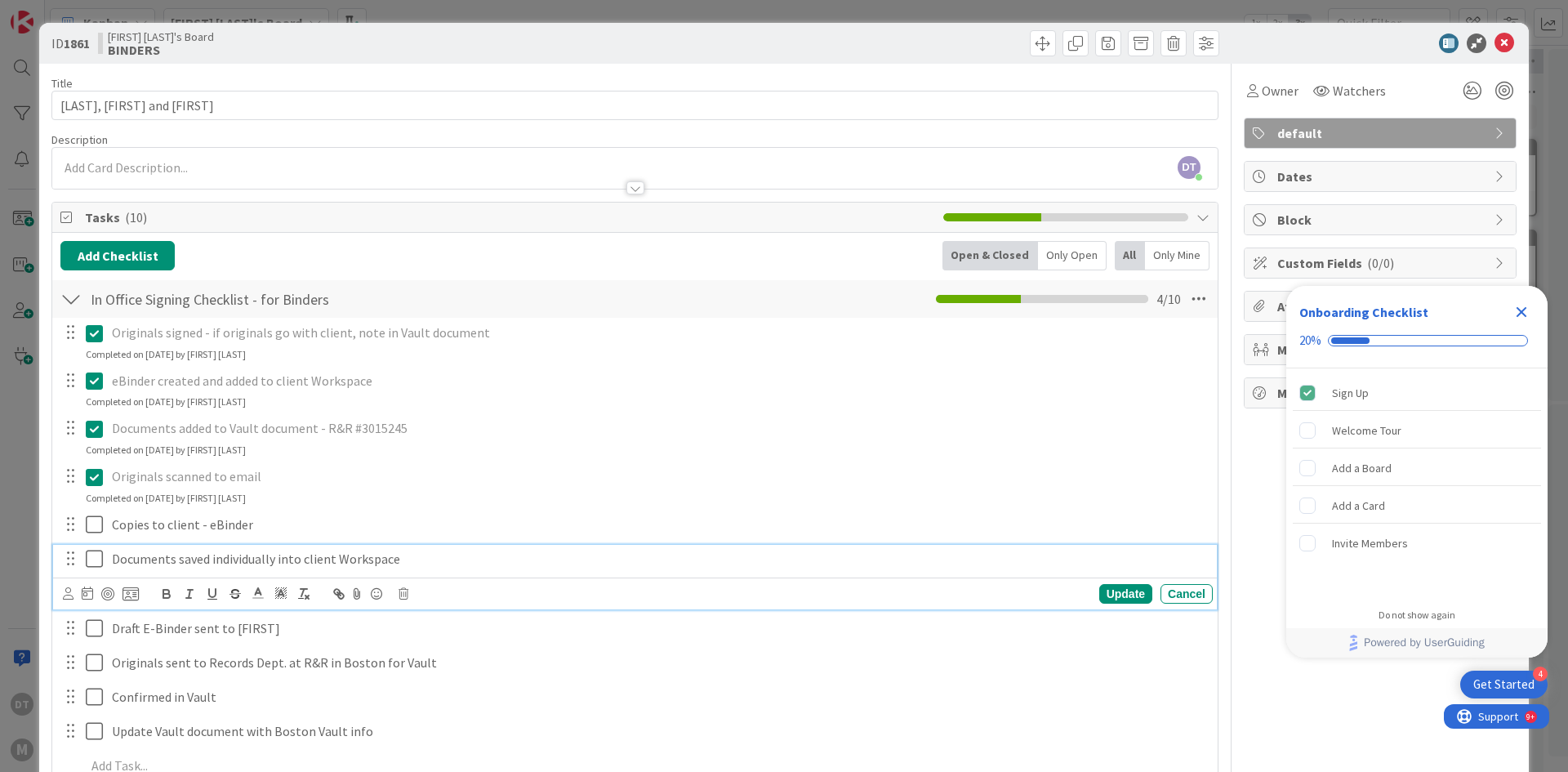 click at bounding box center [98, 559] 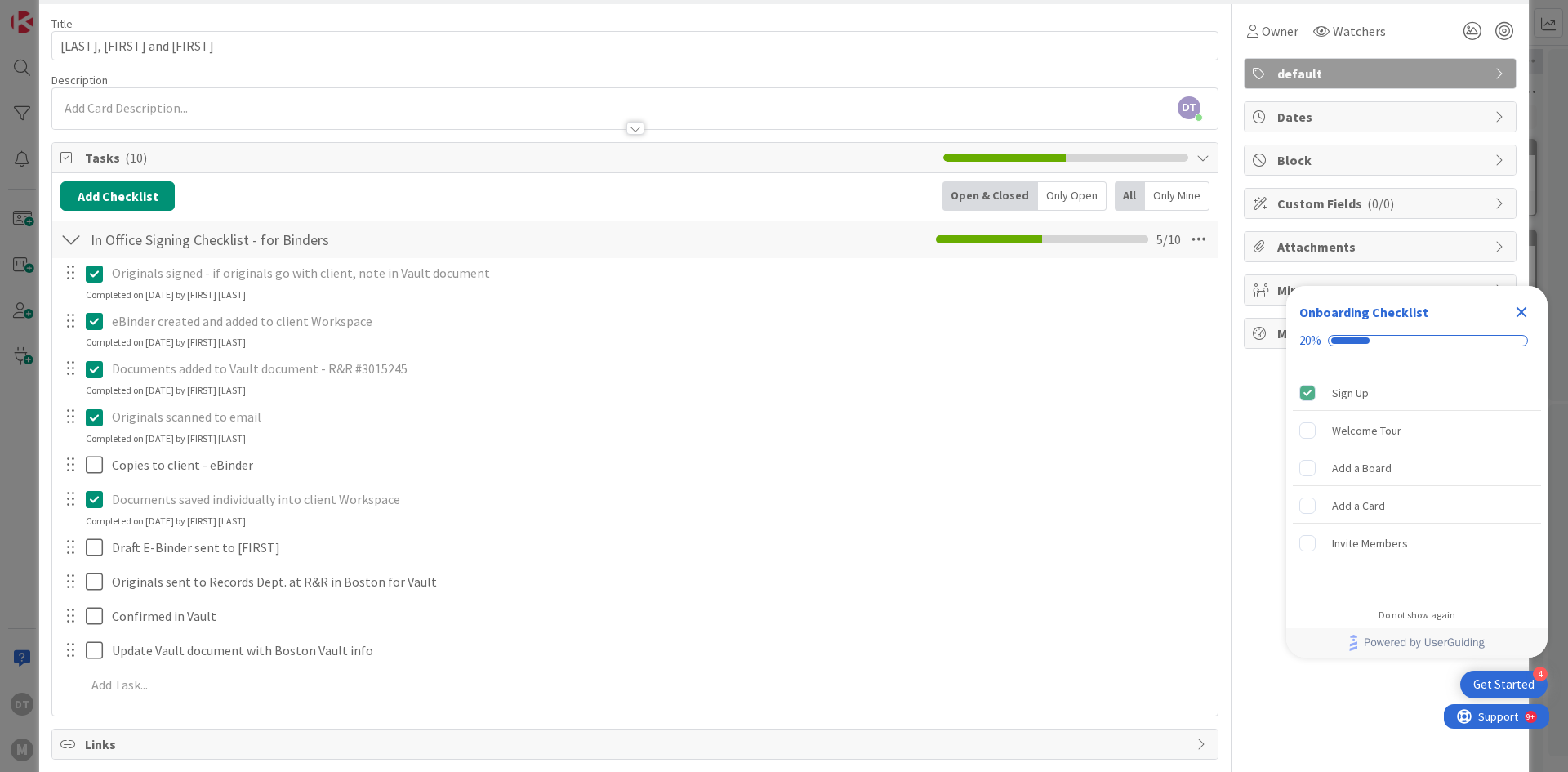 scroll, scrollTop: 0, scrollLeft: 0, axis: both 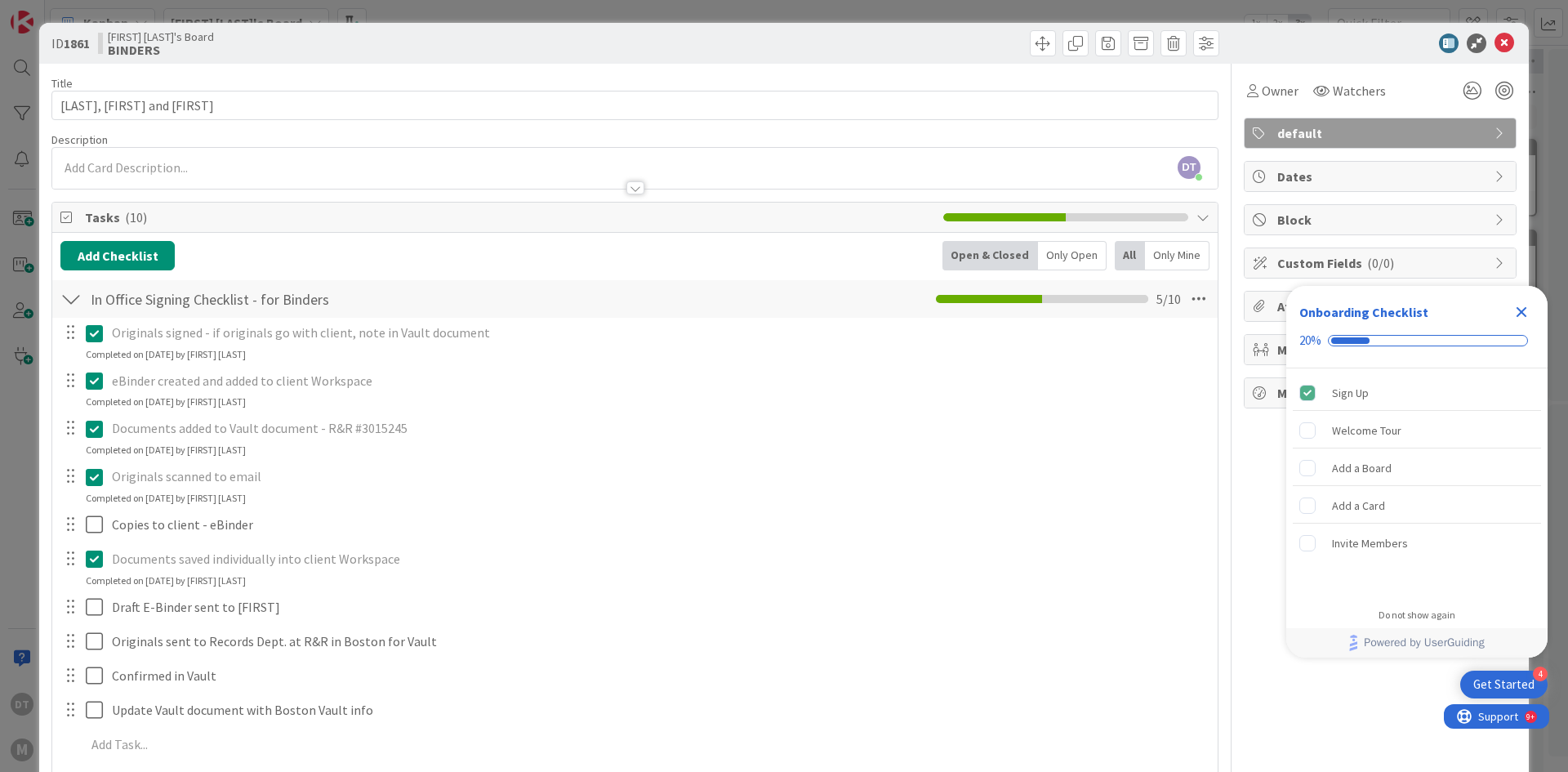 click 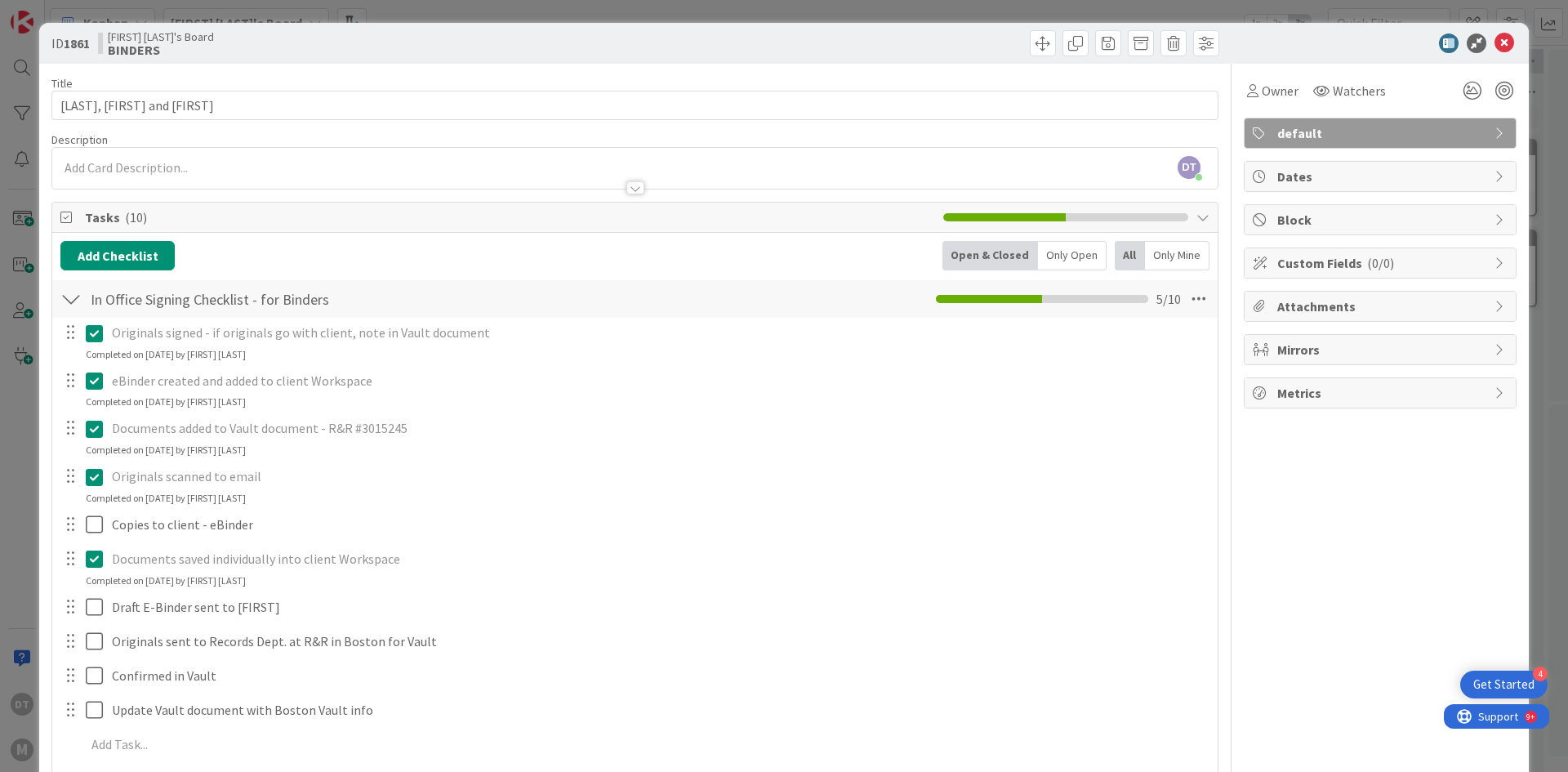 scroll, scrollTop: 0, scrollLeft: 0, axis: both 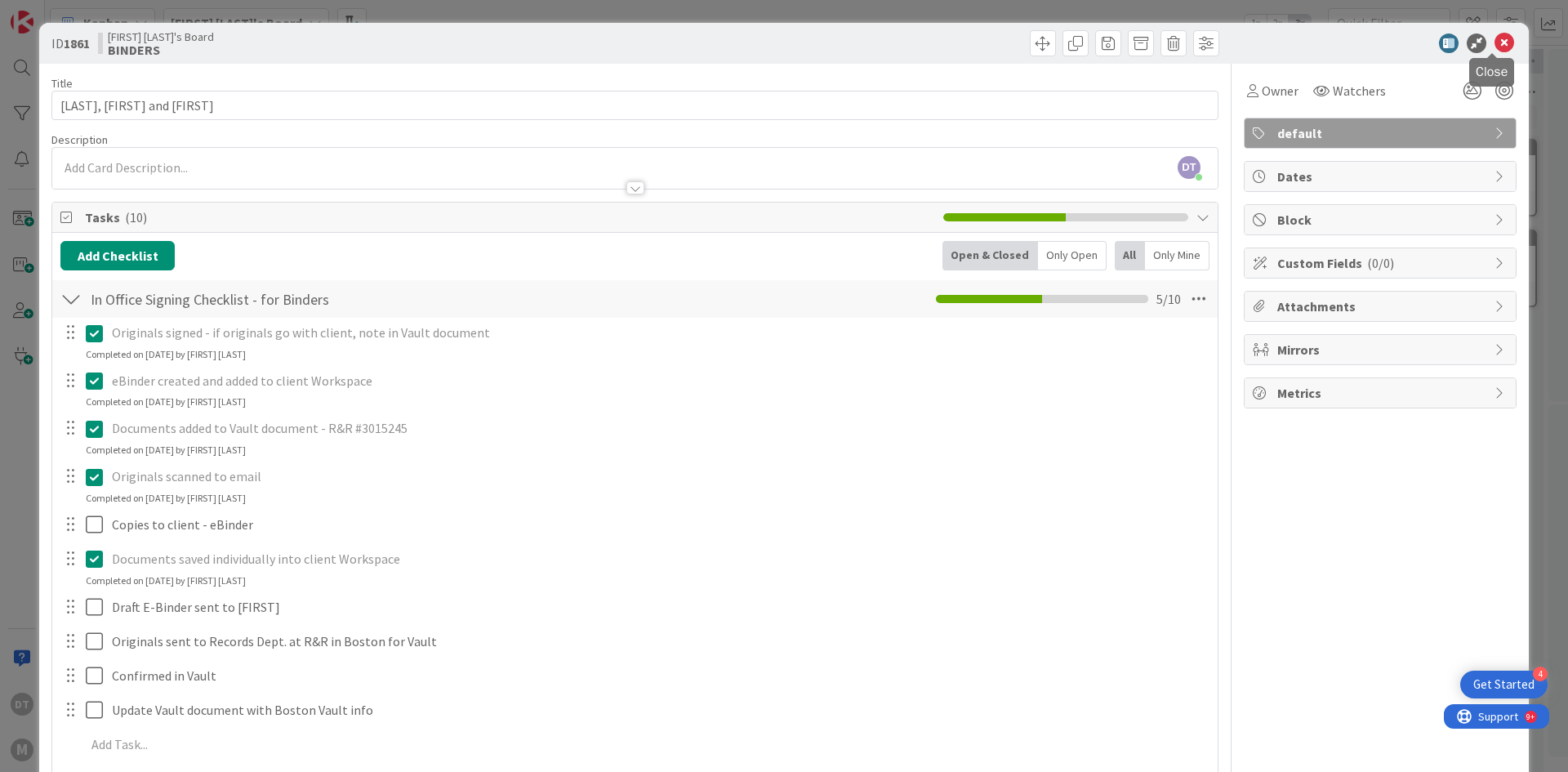 click at bounding box center [1504, 43] 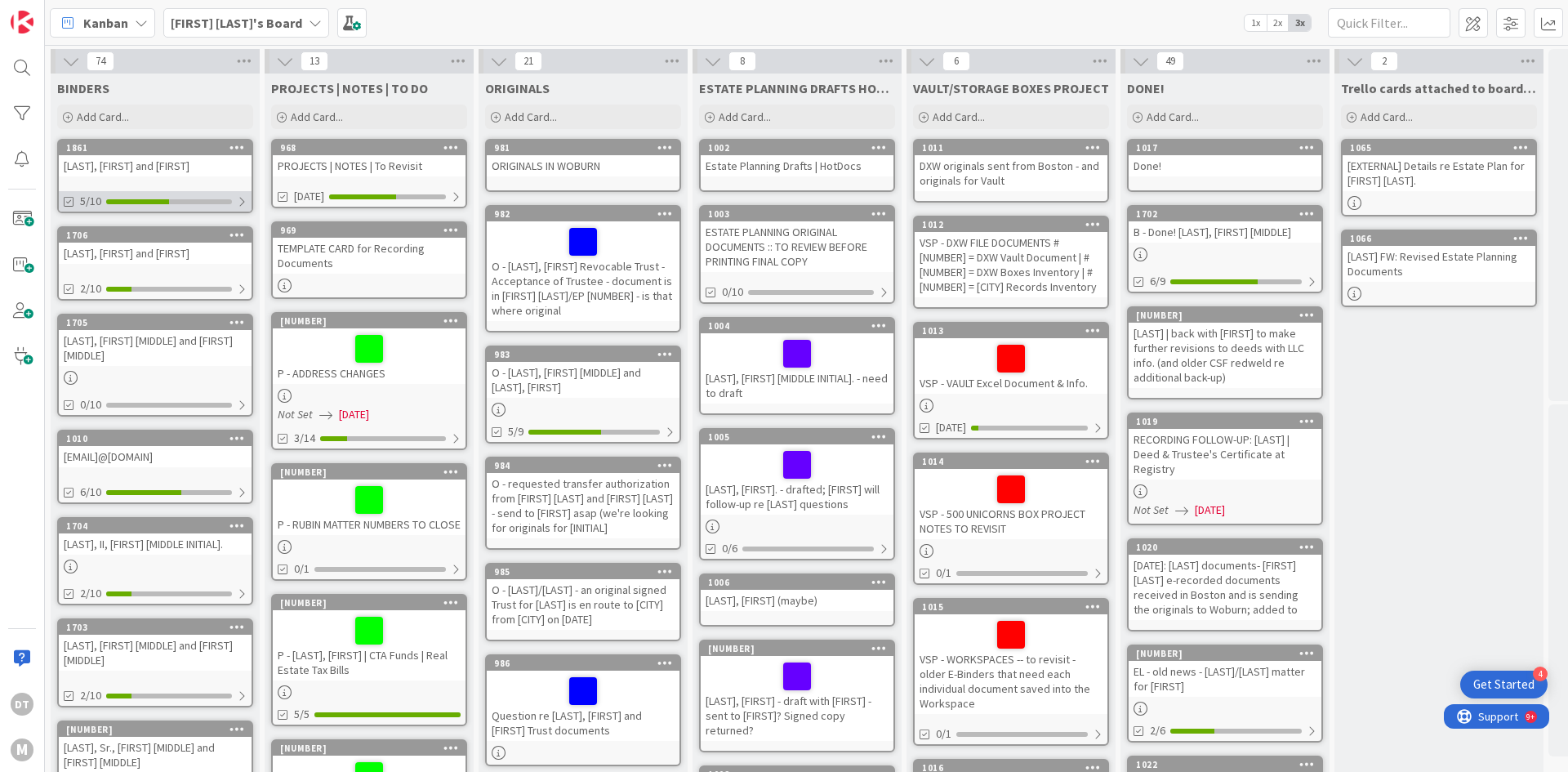 scroll, scrollTop: 0, scrollLeft: 0, axis: both 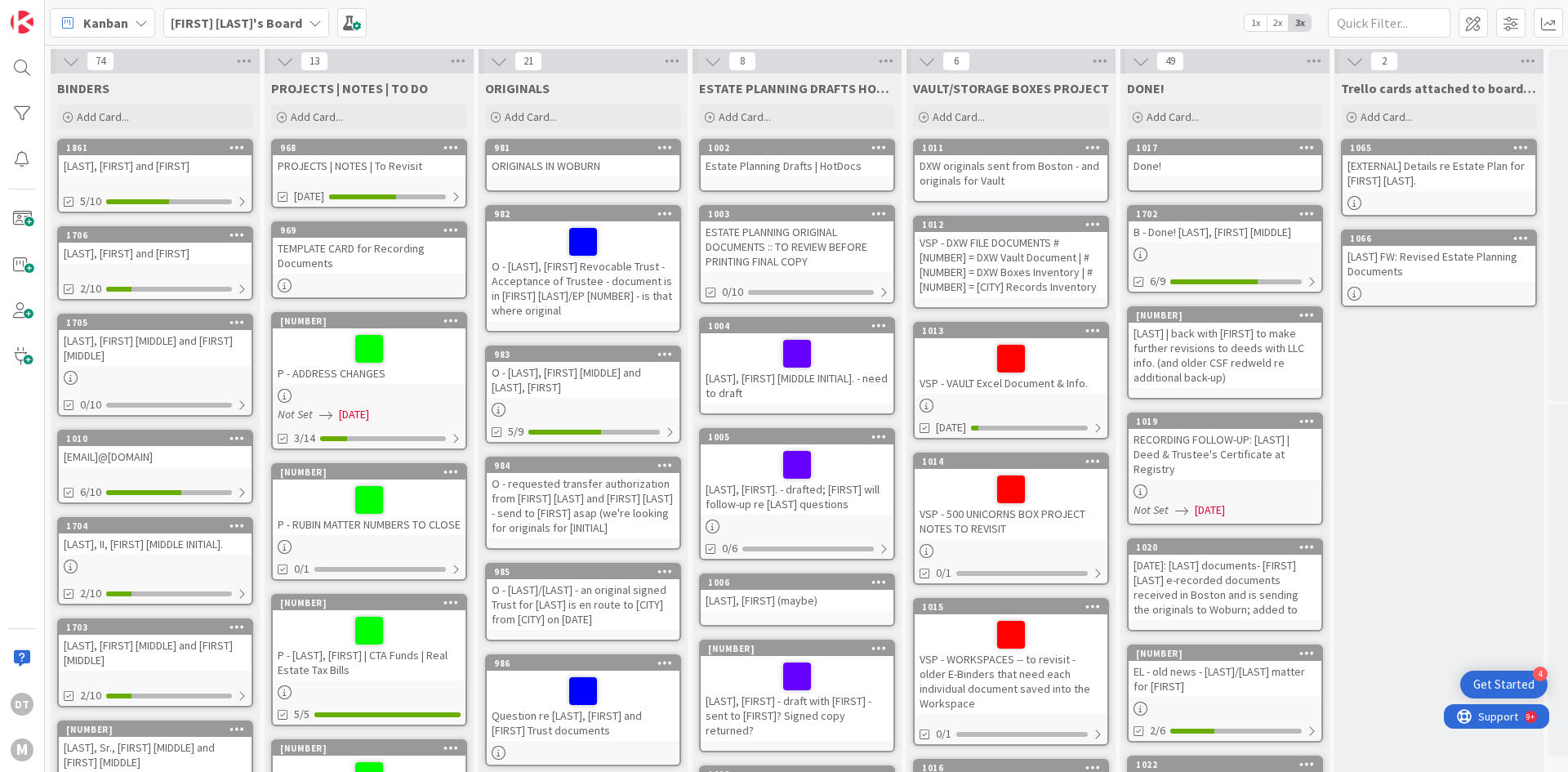click on "[LAST], [FIRST] and [FIRST]" at bounding box center [155, 253] 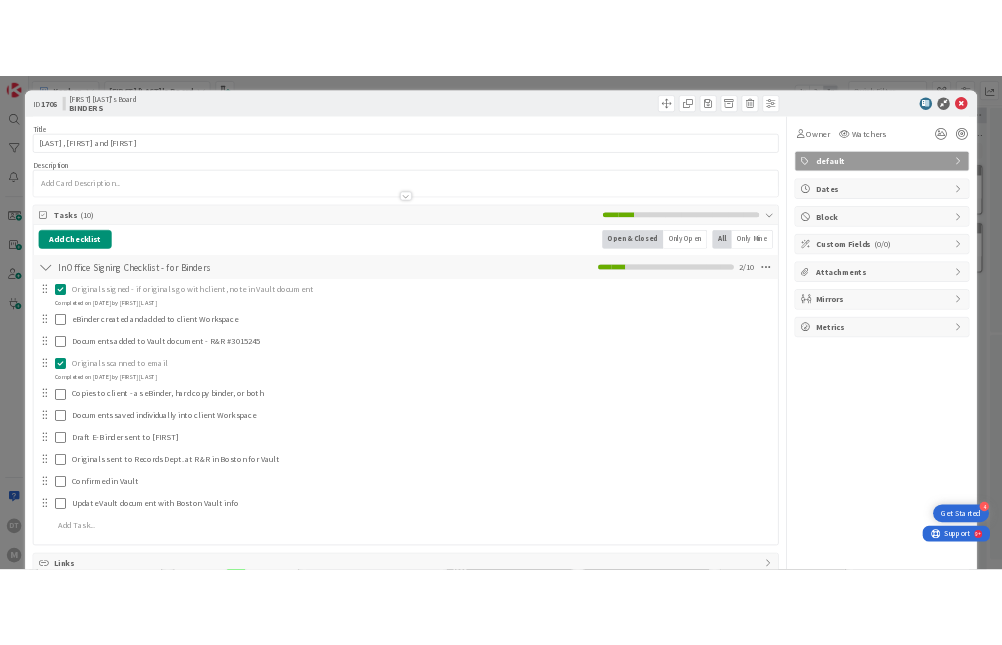scroll, scrollTop: 0, scrollLeft: 0, axis: both 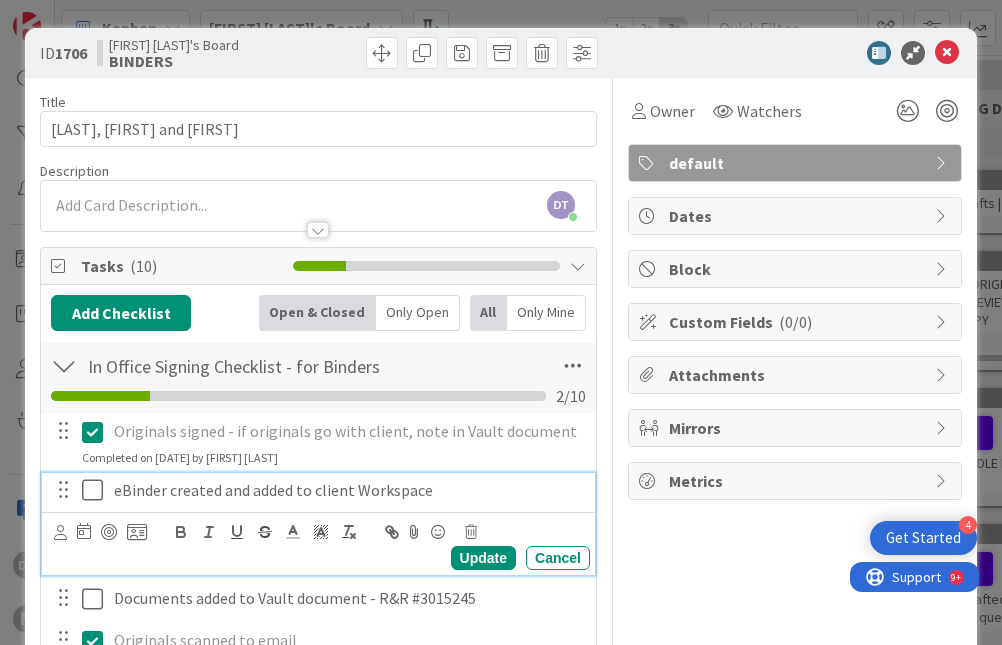 click at bounding box center (97, 490) 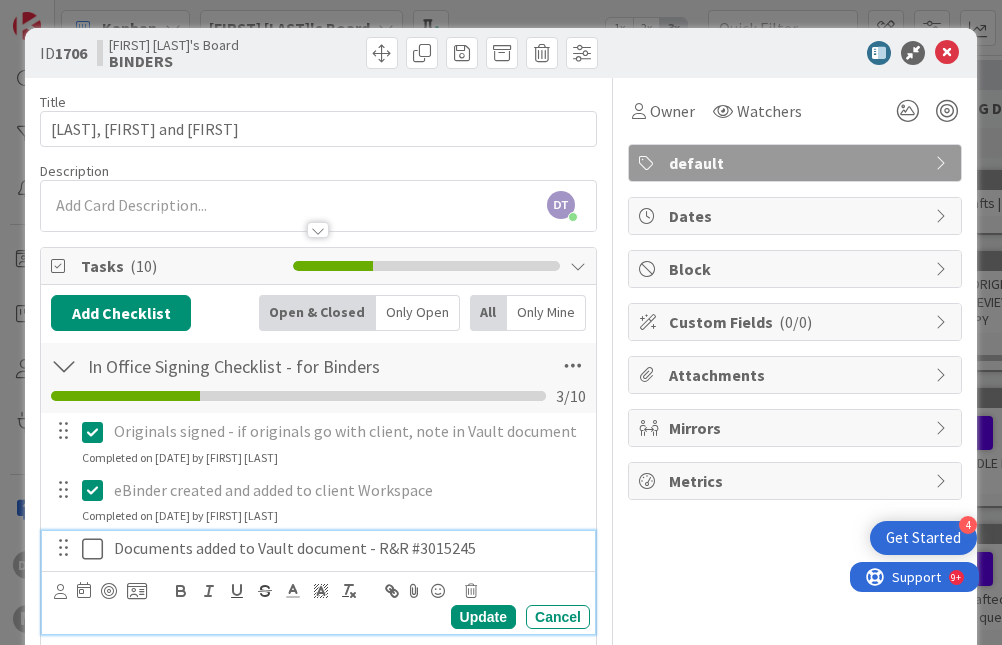 click at bounding box center [97, 549] 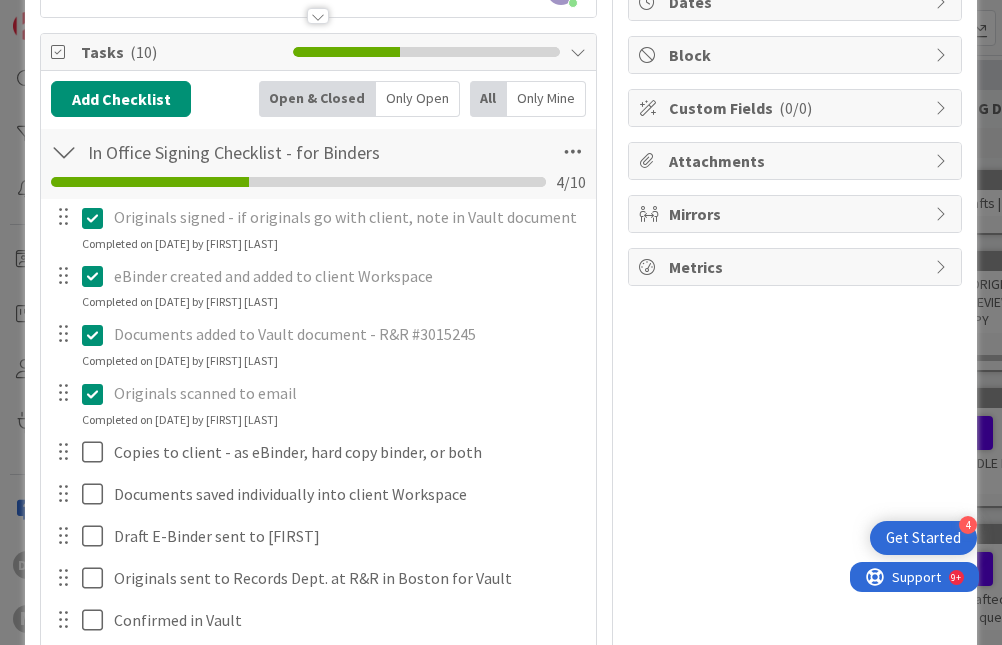 scroll, scrollTop: 300, scrollLeft: 0, axis: vertical 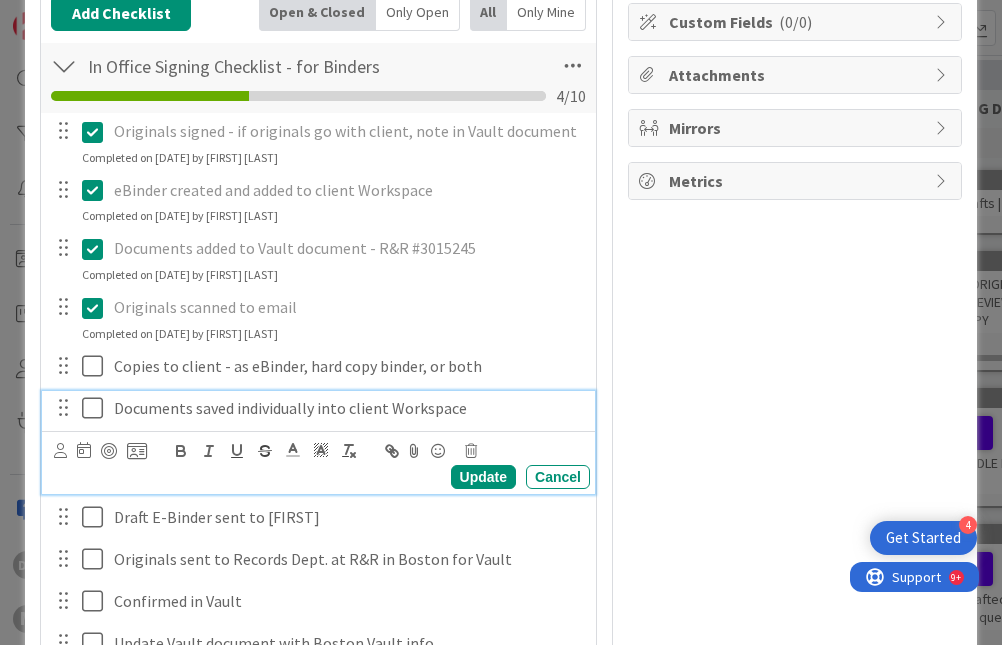 click at bounding box center [97, 408] 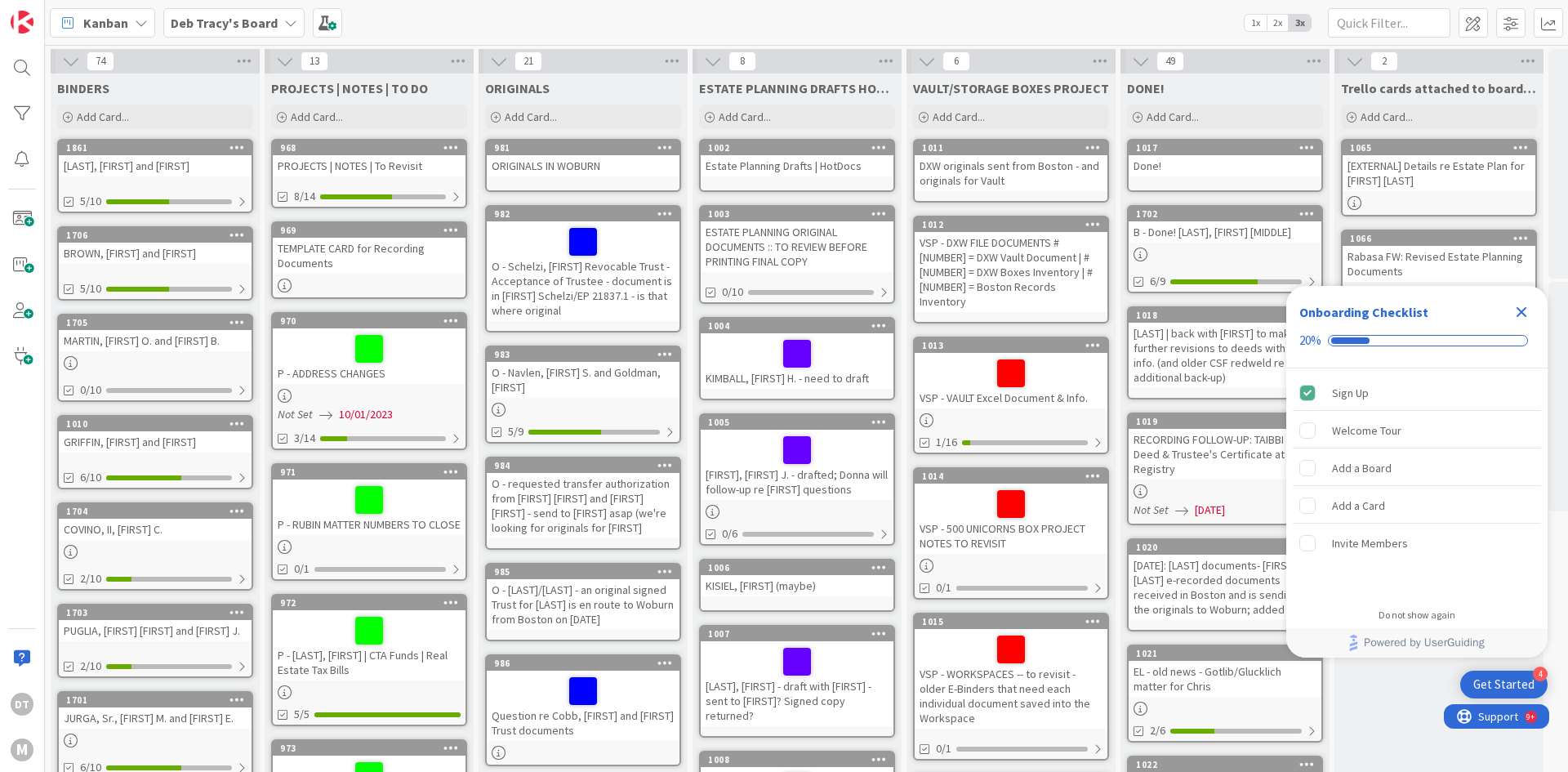scroll, scrollTop: 0, scrollLeft: 0, axis: both 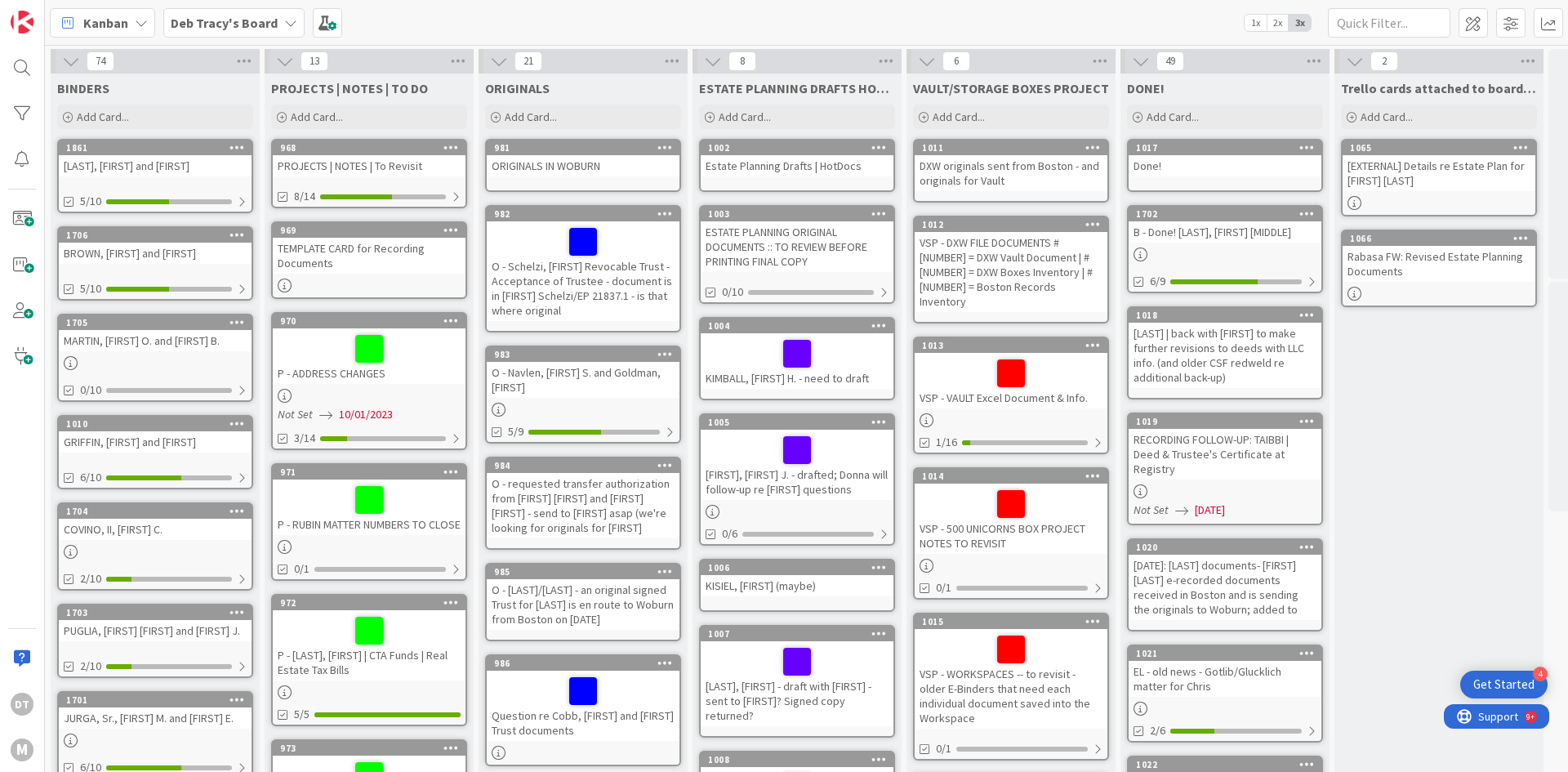 click on "TEMPLATE CARD for Recording Documents" at bounding box center (369, 256) 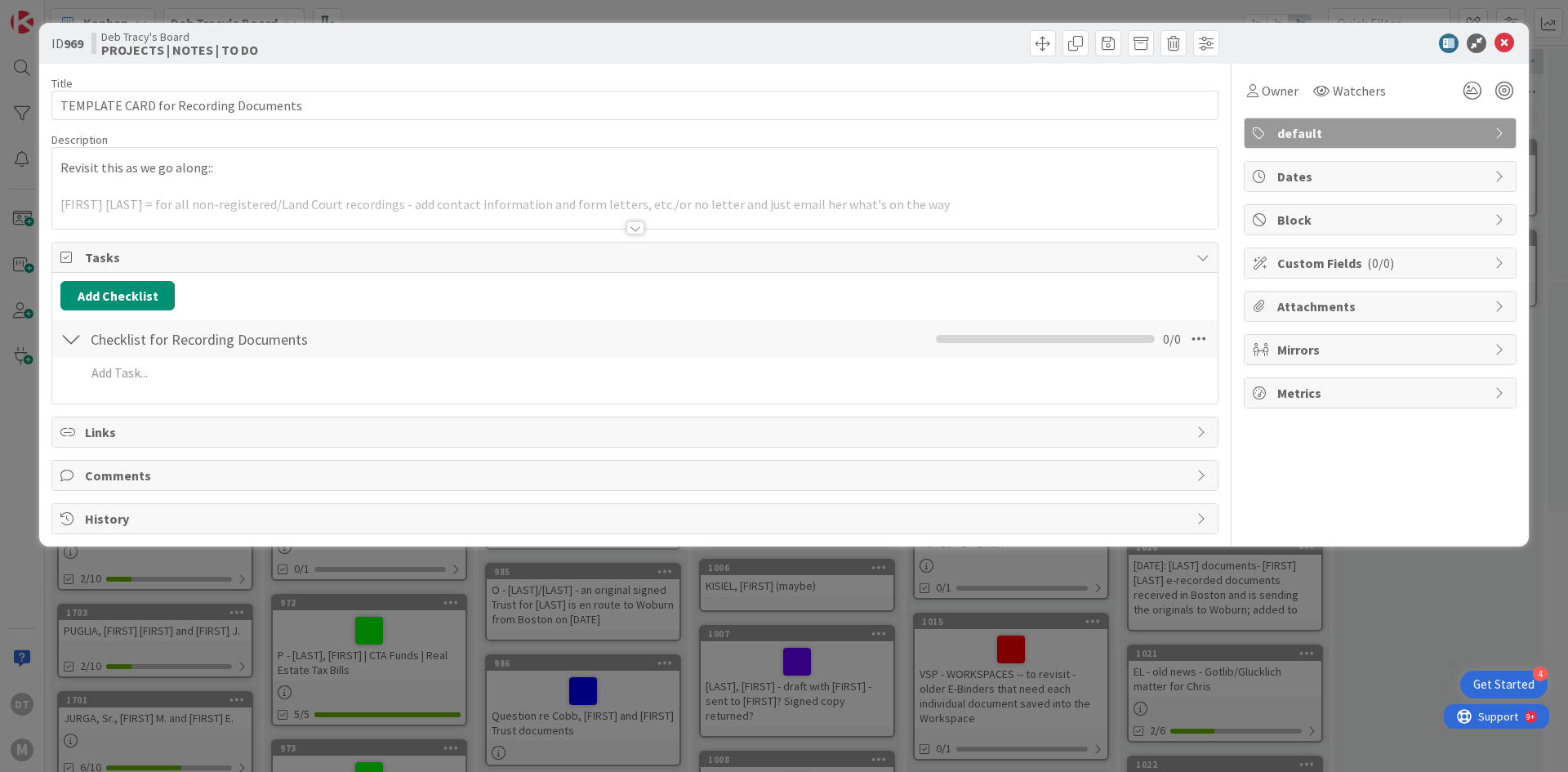 scroll, scrollTop: 0, scrollLeft: 0, axis: both 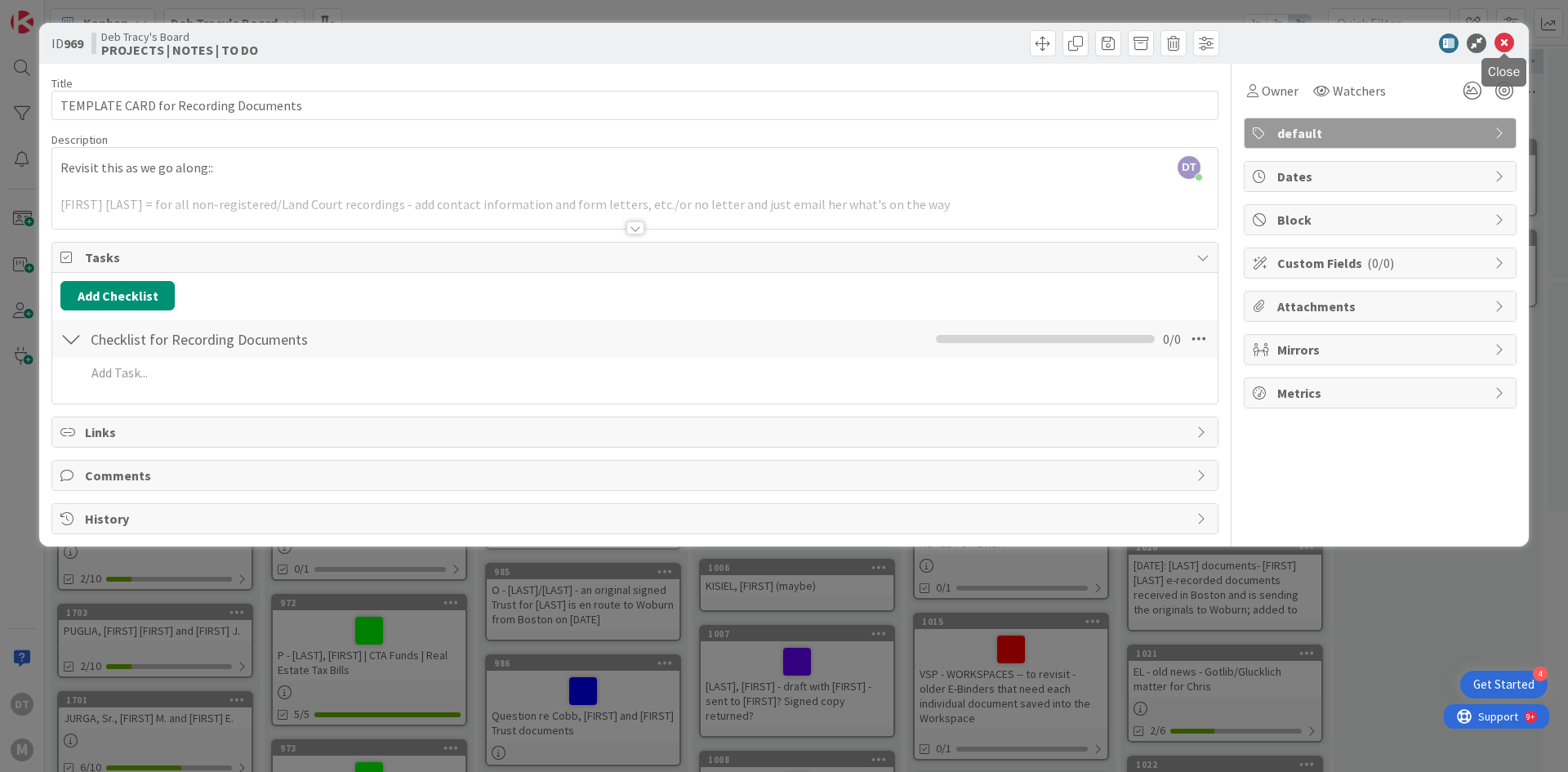 click at bounding box center (1504, 43) 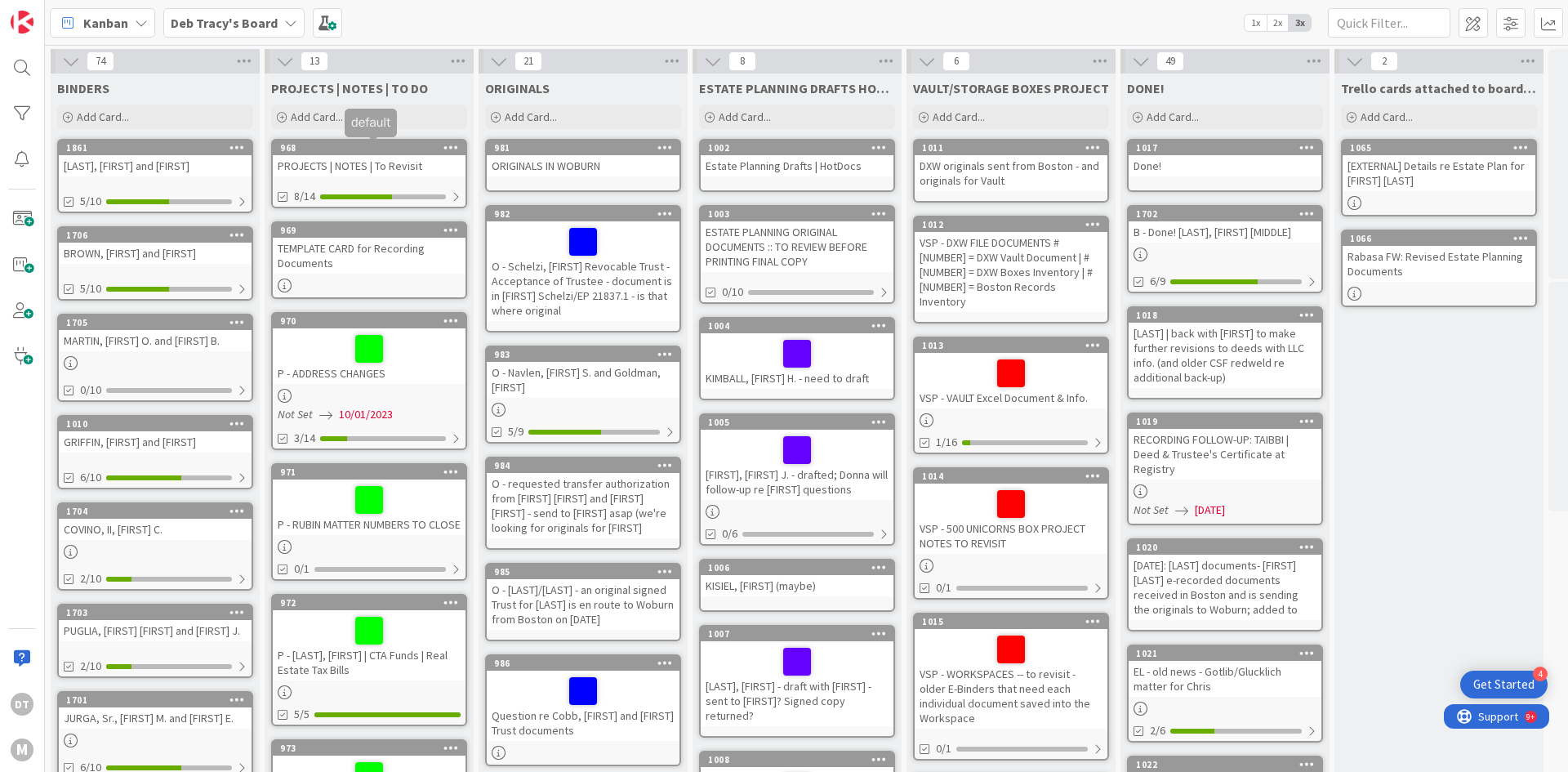 scroll, scrollTop: 0, scrollLeft: 0, axis: both 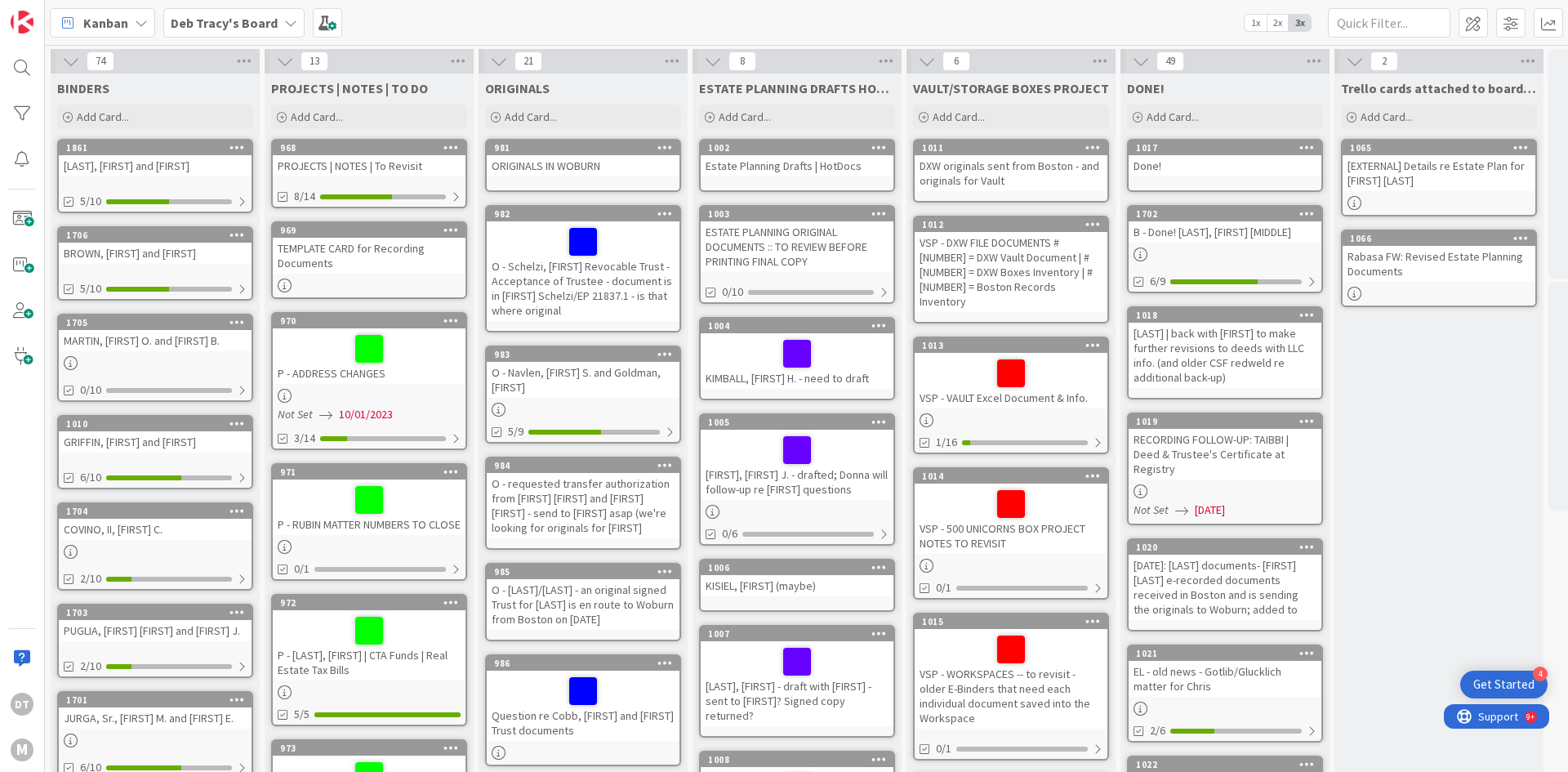 click on "PROJECTS | NOTES | To Revisit" at bounding box center (369, 166) 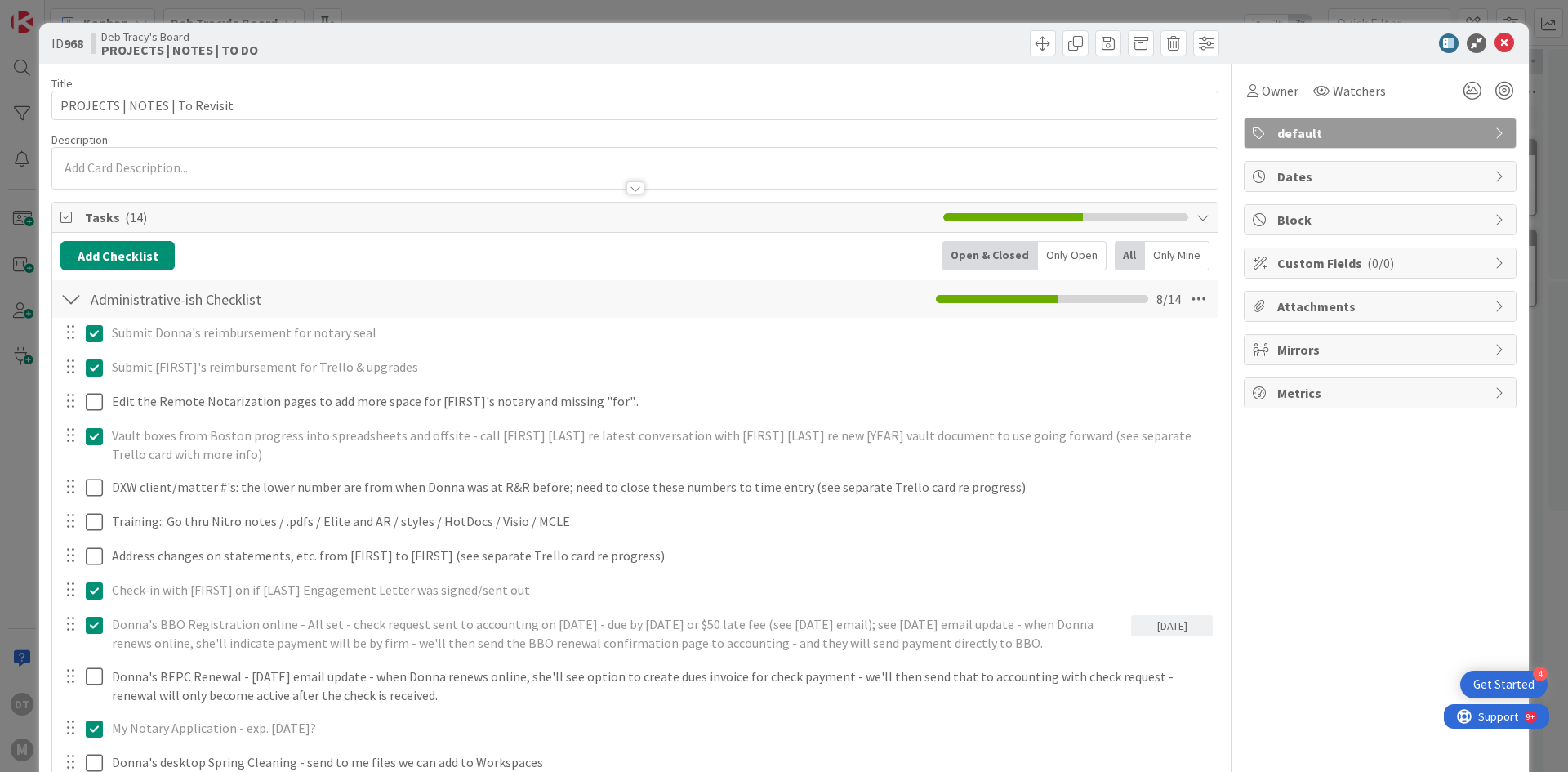 scroll, scrollTop: 0, scrollLeft: 0, axis: both 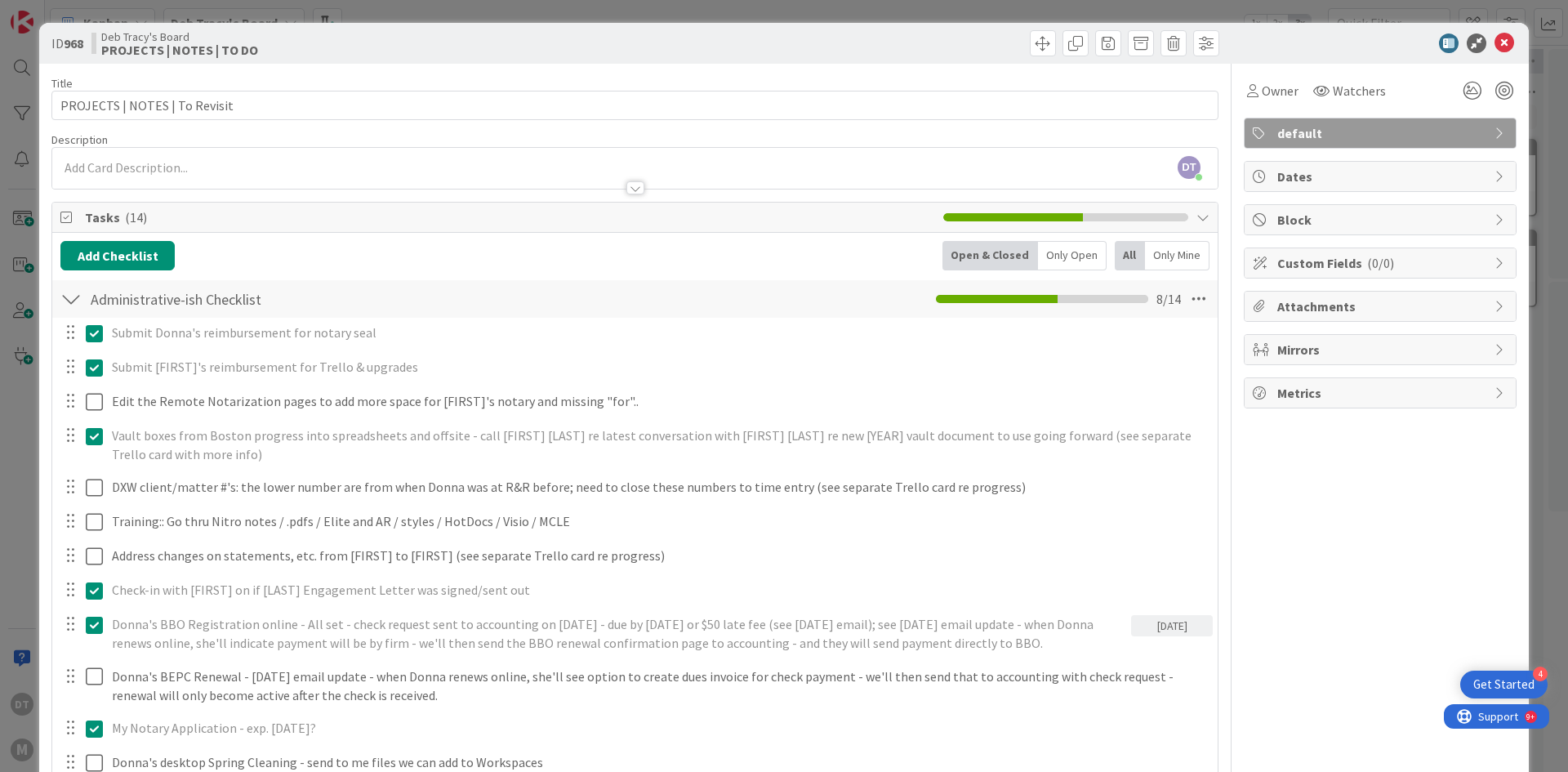 click at bounding box center (70, 401) 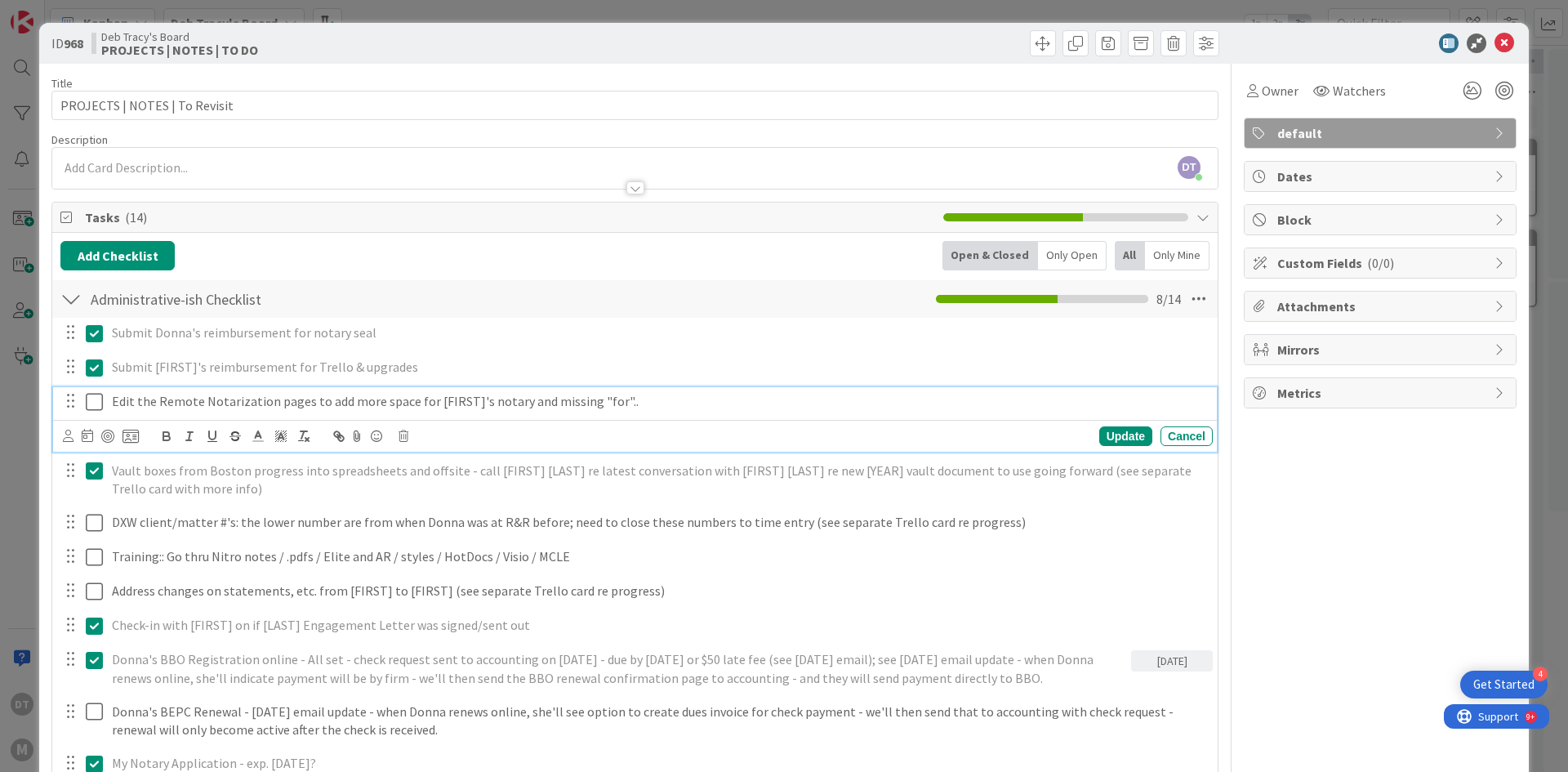 drag, startPoint x: 70, startPoint y: 408, endPoint x: 388, endPoint y: 401, distance: 318.077 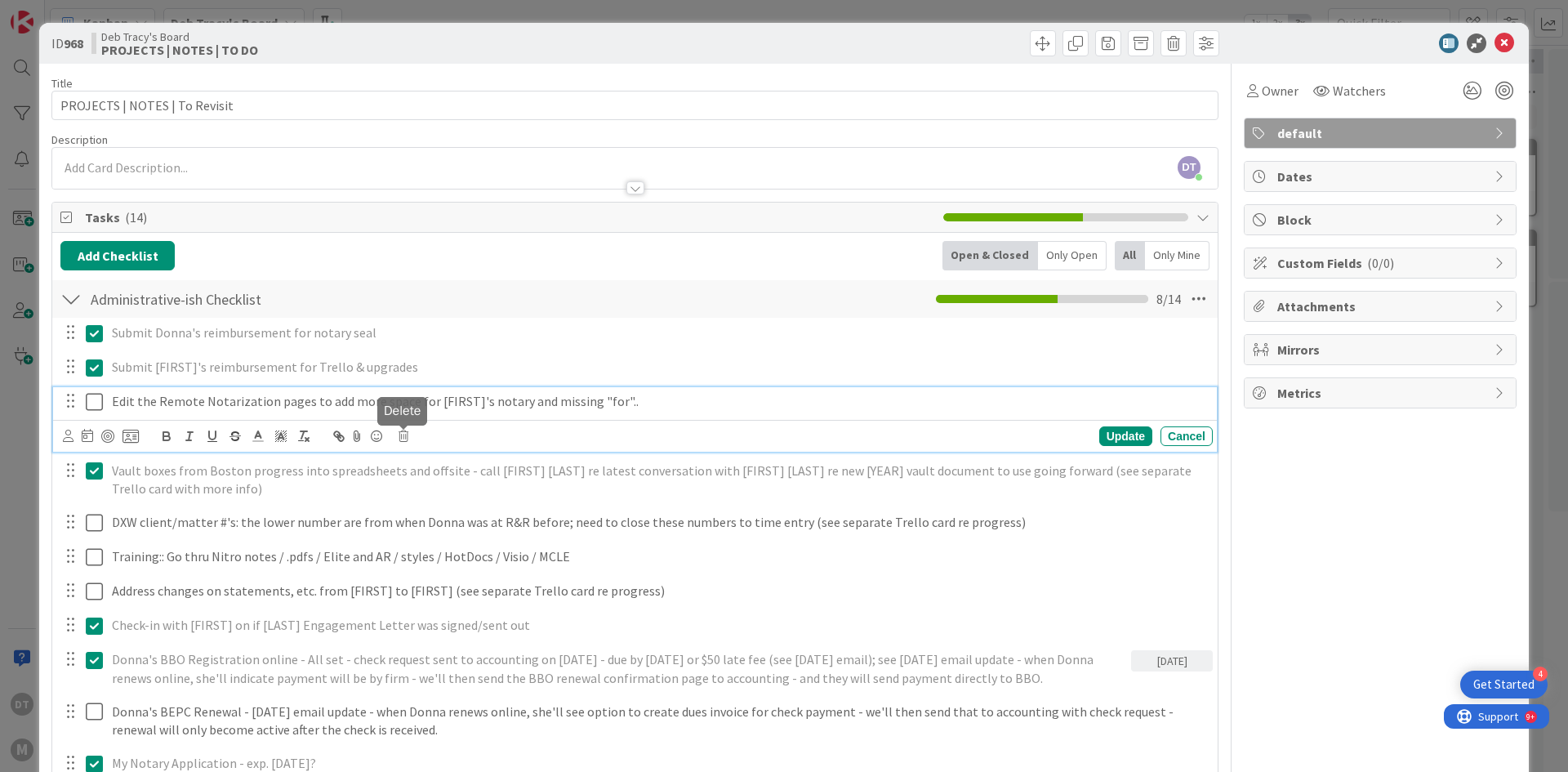 click at bounding box center (403, 436) 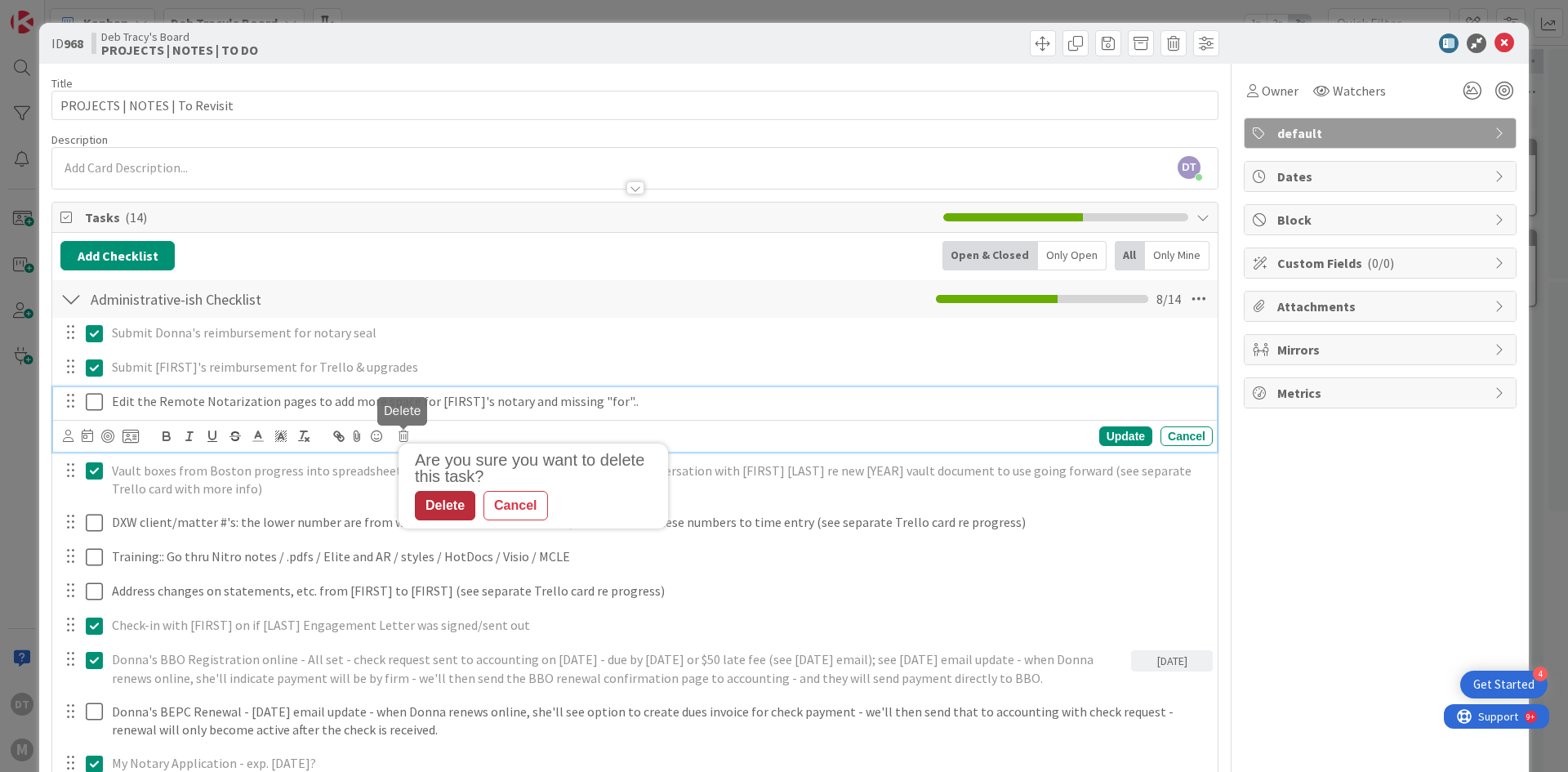 click on "Delete" at bounding box center [445, 506] 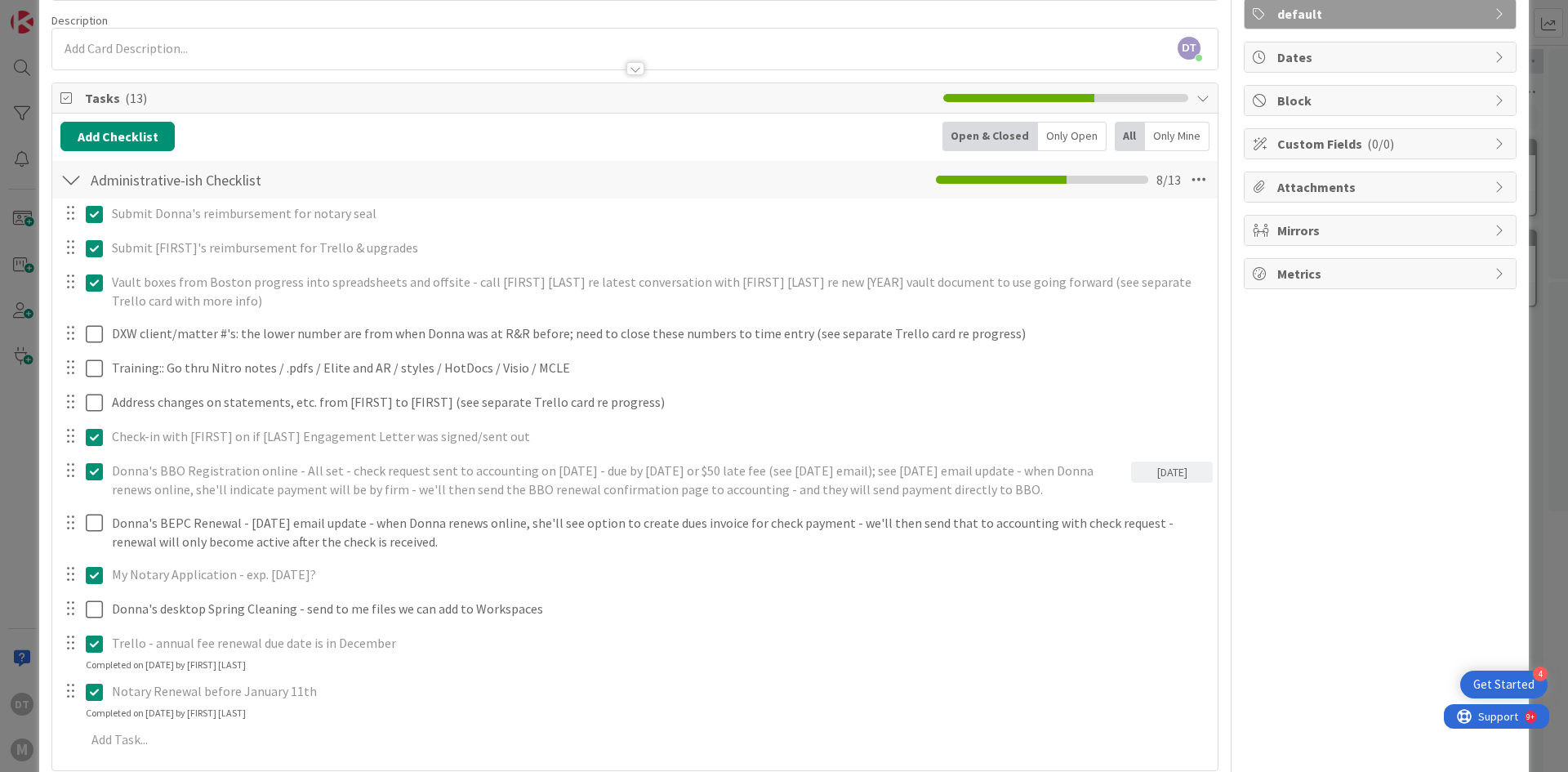 scroll, scrollTop: 0, scrollLeft: 0, axis: both 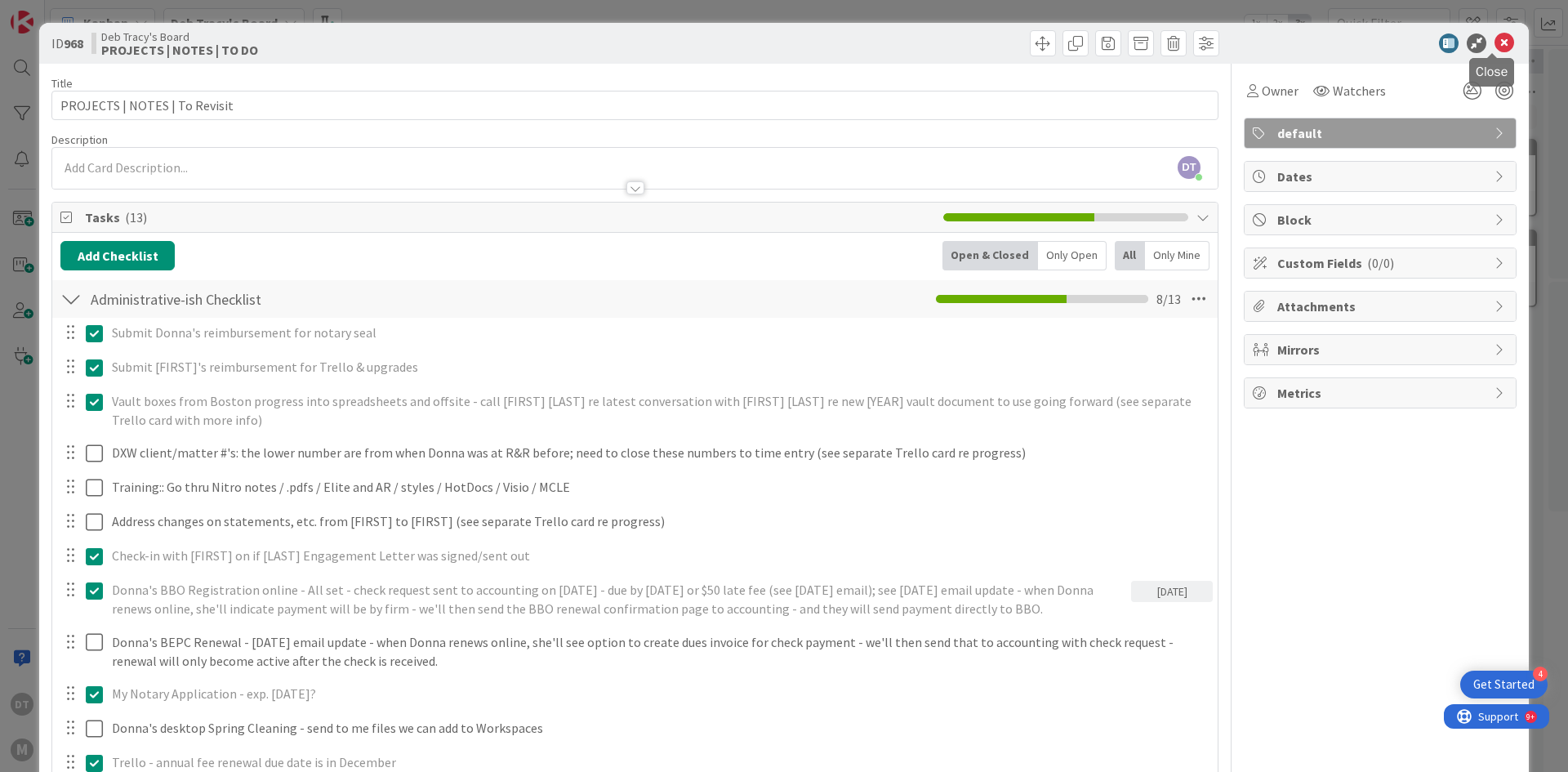 click at bounding box center [1504, 43] 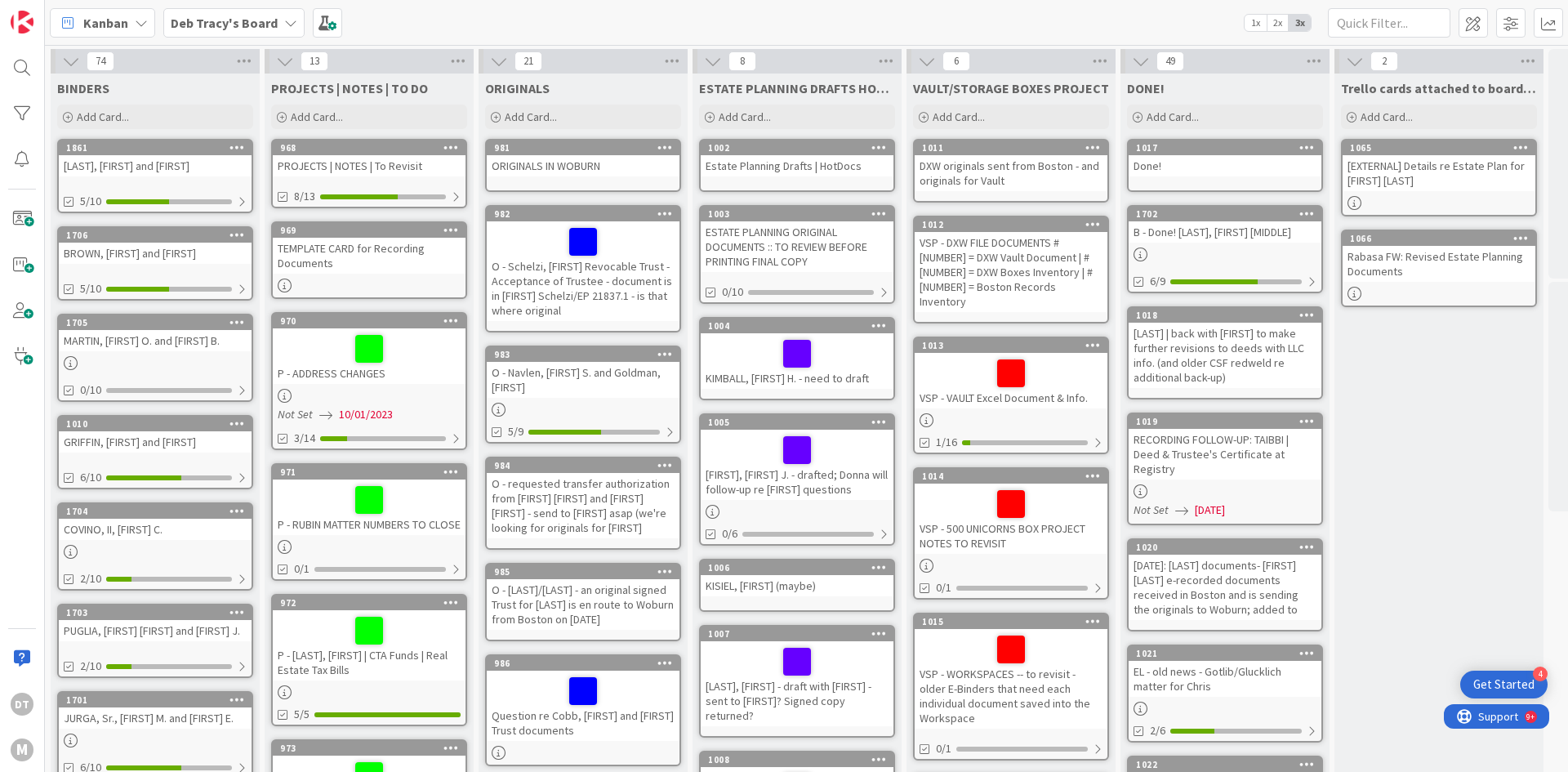 scroll, scrollTop: 0, scrollLeft: 0, axis: both 